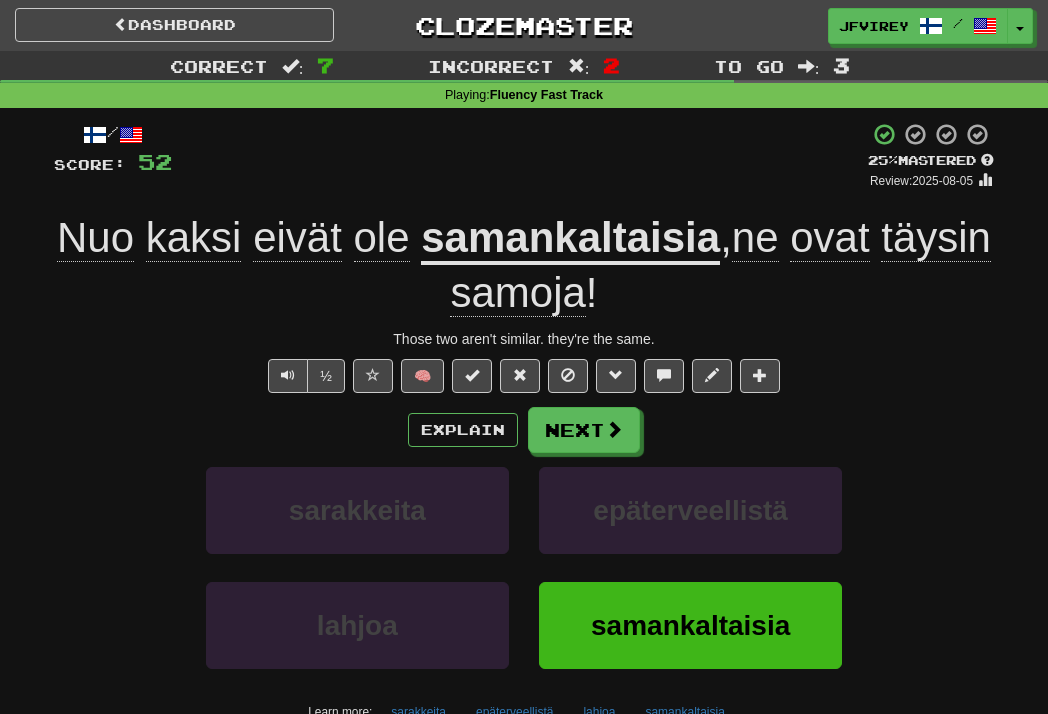 scroll, scrollTop: 0, scrollLeft: 0, axis: both 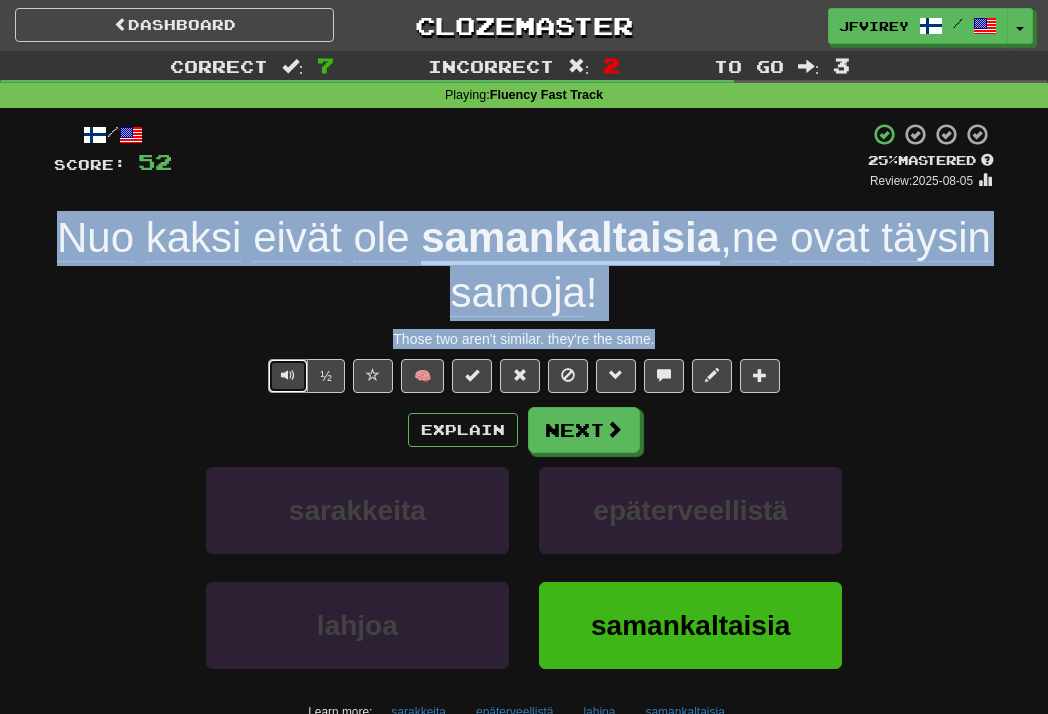 click at bounding box center (288, 376) 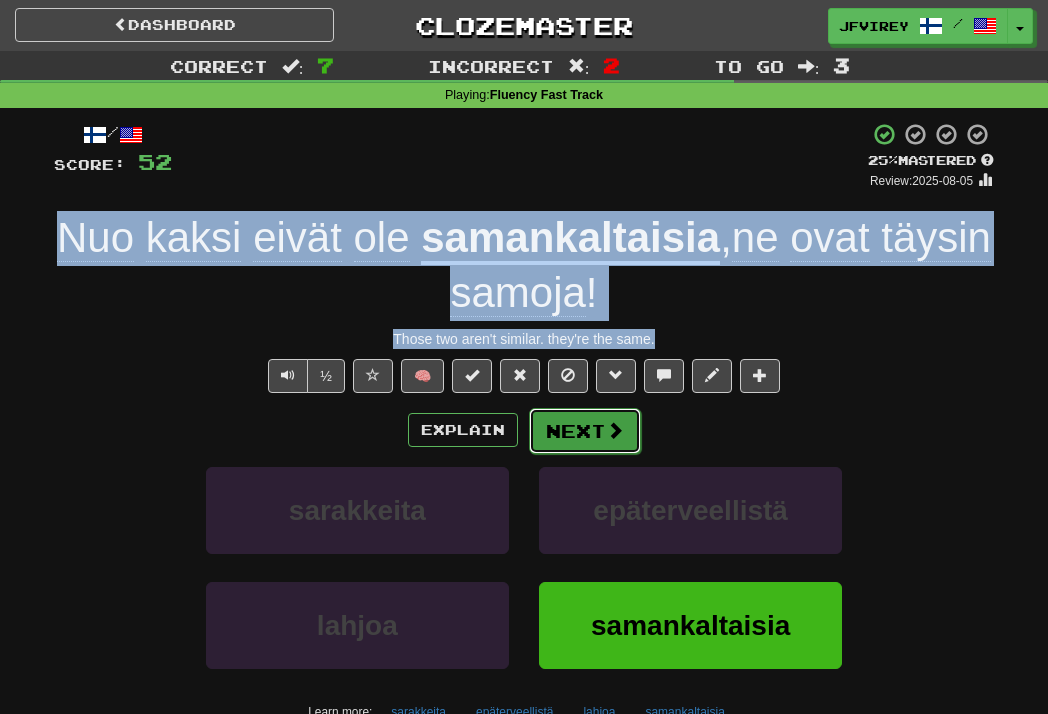 click on "Next" at bounding box center [585, 431] 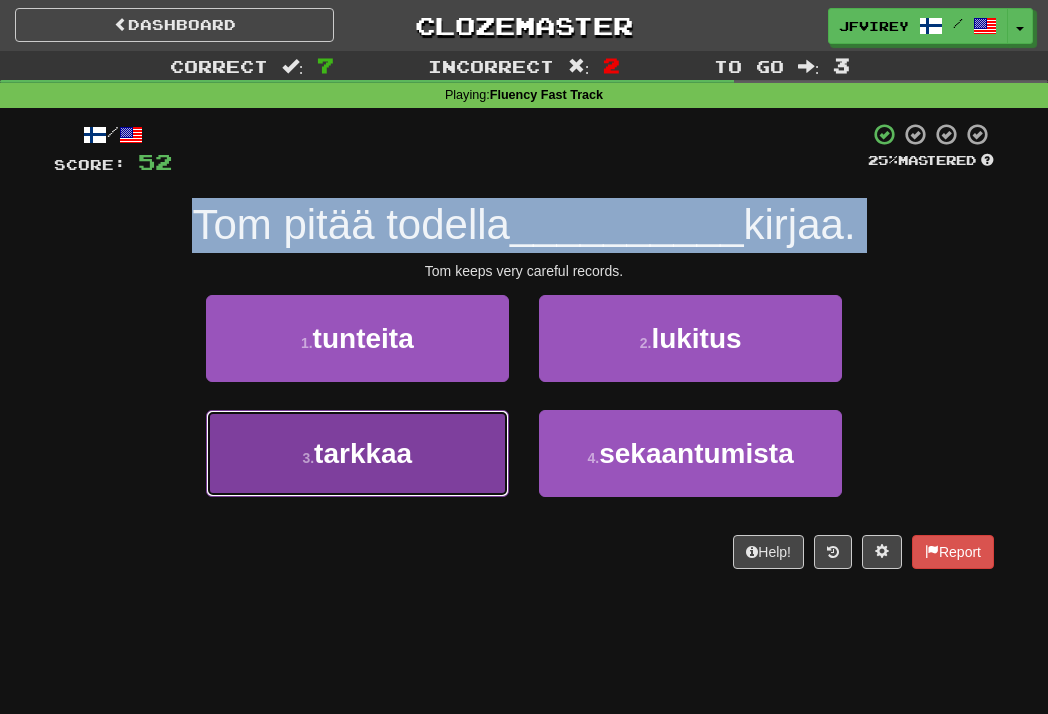 click on "3 .  tarkkaa" at bounding box center (357, 453) 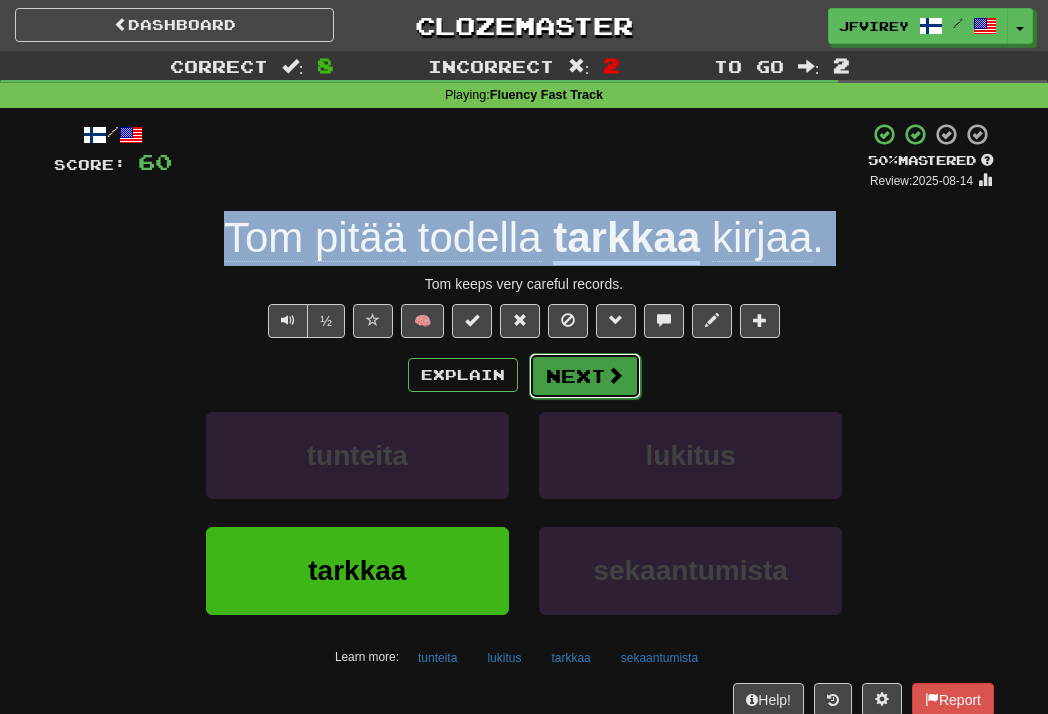 click on "Next" at bounding box center (585, 376) 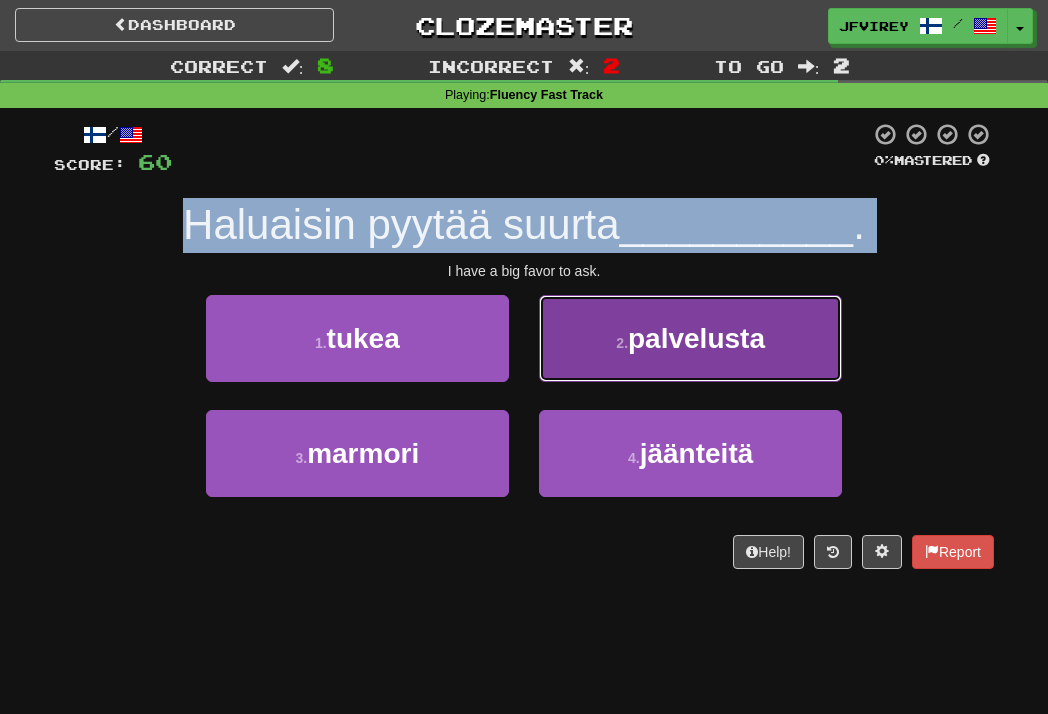 click on "palvelusta" at bounding box center (696, 338) 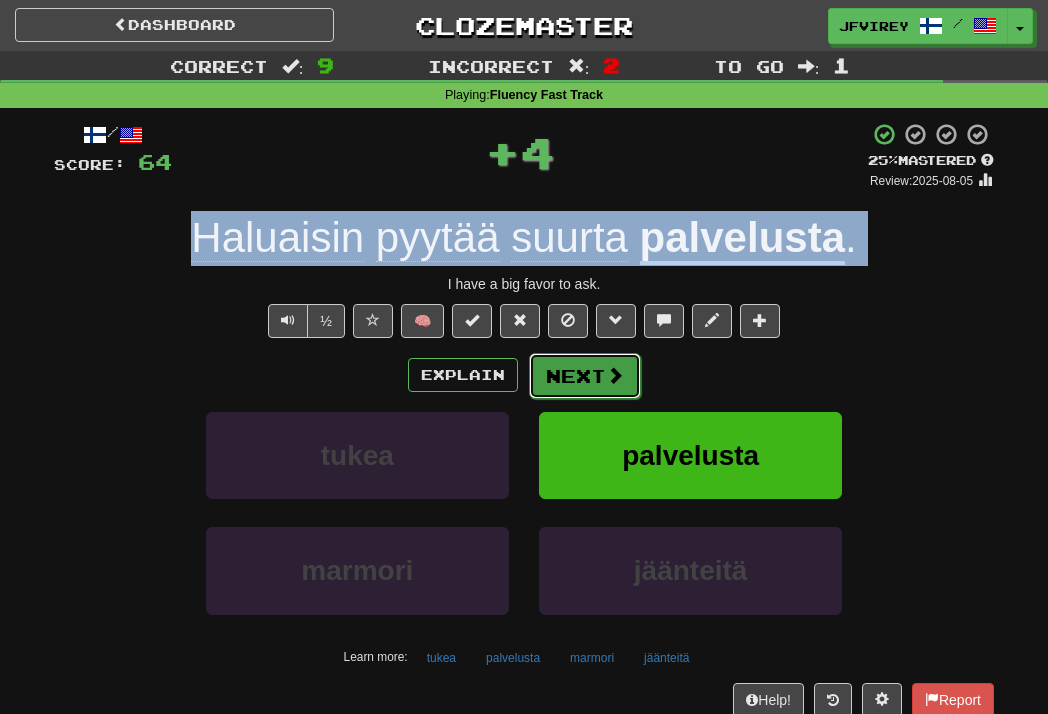 click at bounding box center [615, 375] 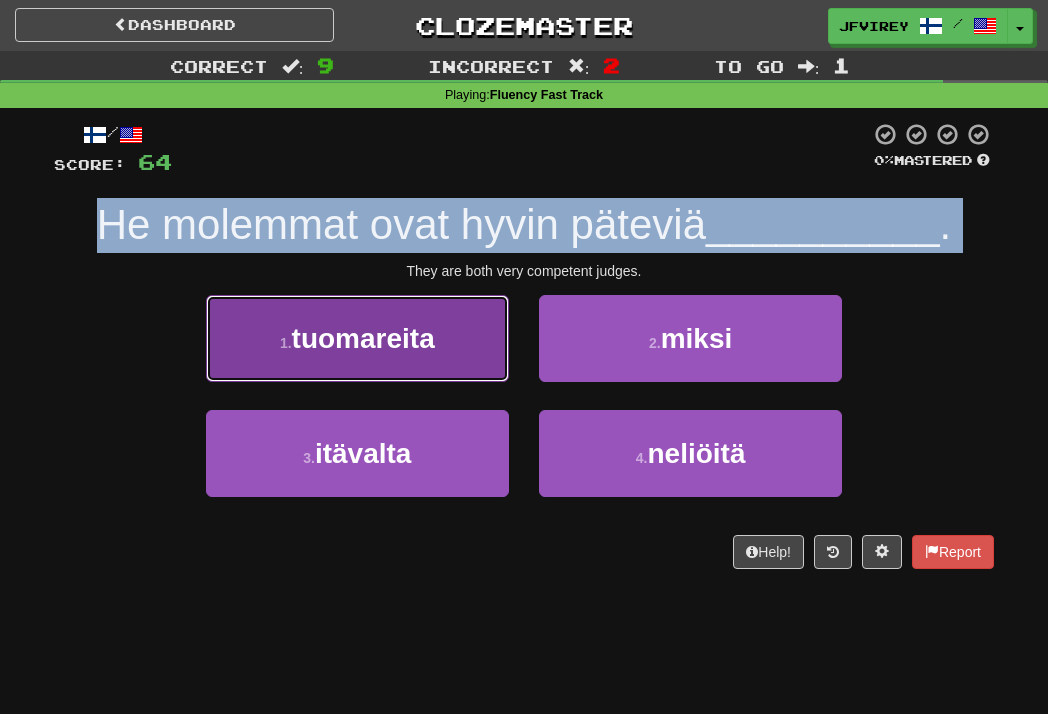 click on "tuomareita" at bounding box center [363, 338] 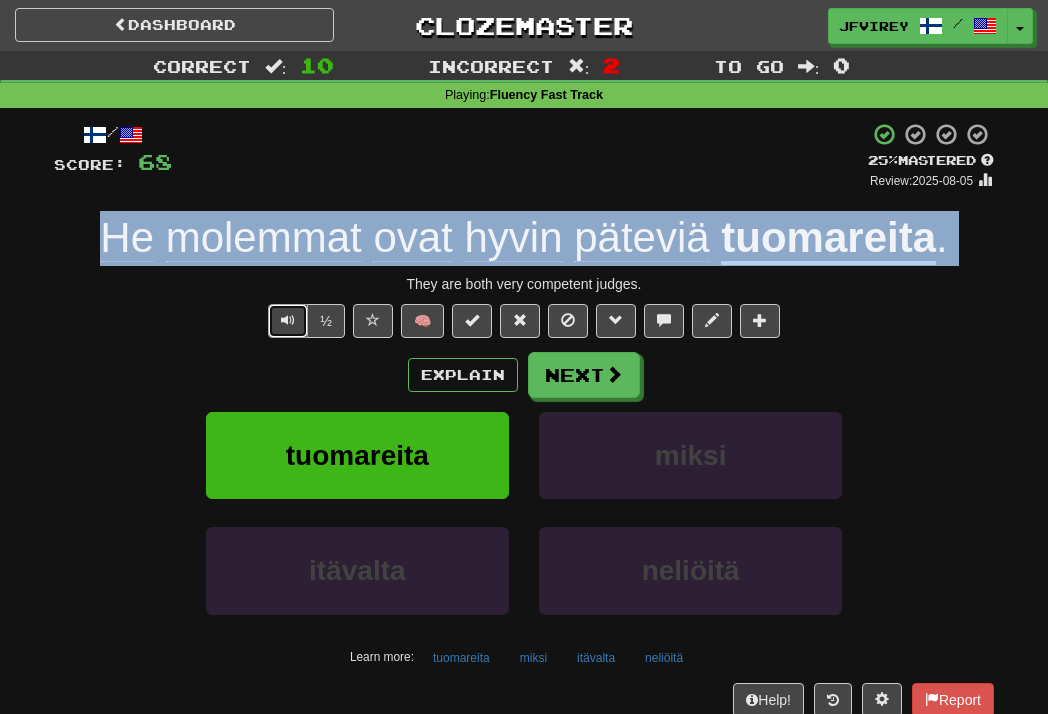 click at bounding box center (288, 320) 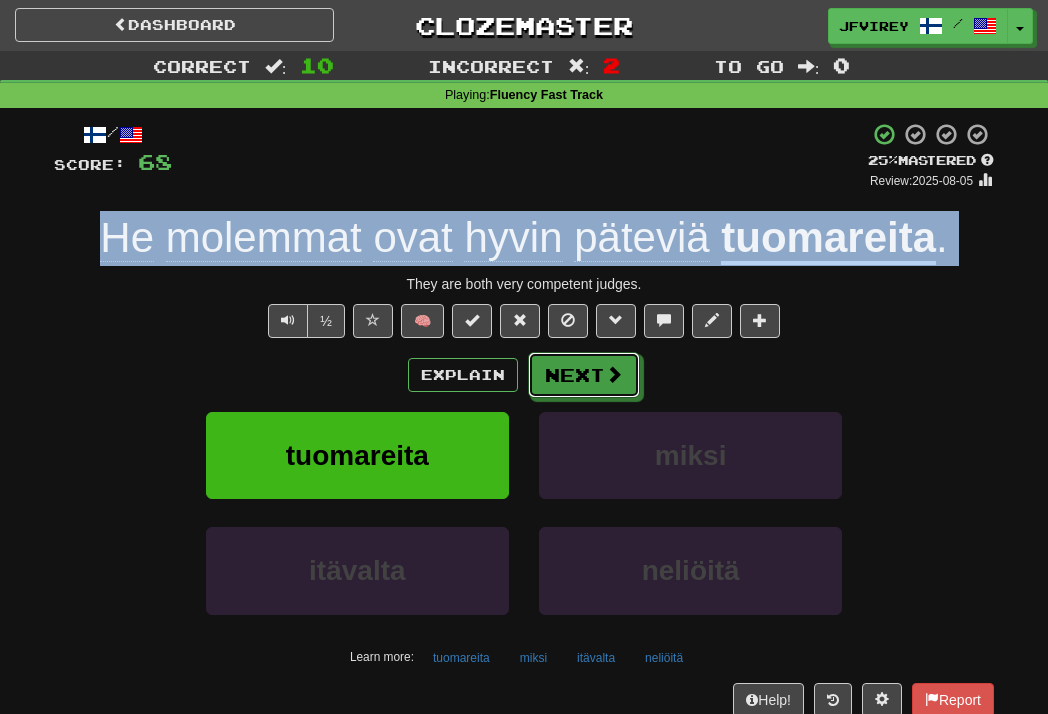 drag, startPoint x: 565, startPoint y: 366, endPoint x: 576, endPoint y: 368, distance: 11.18034 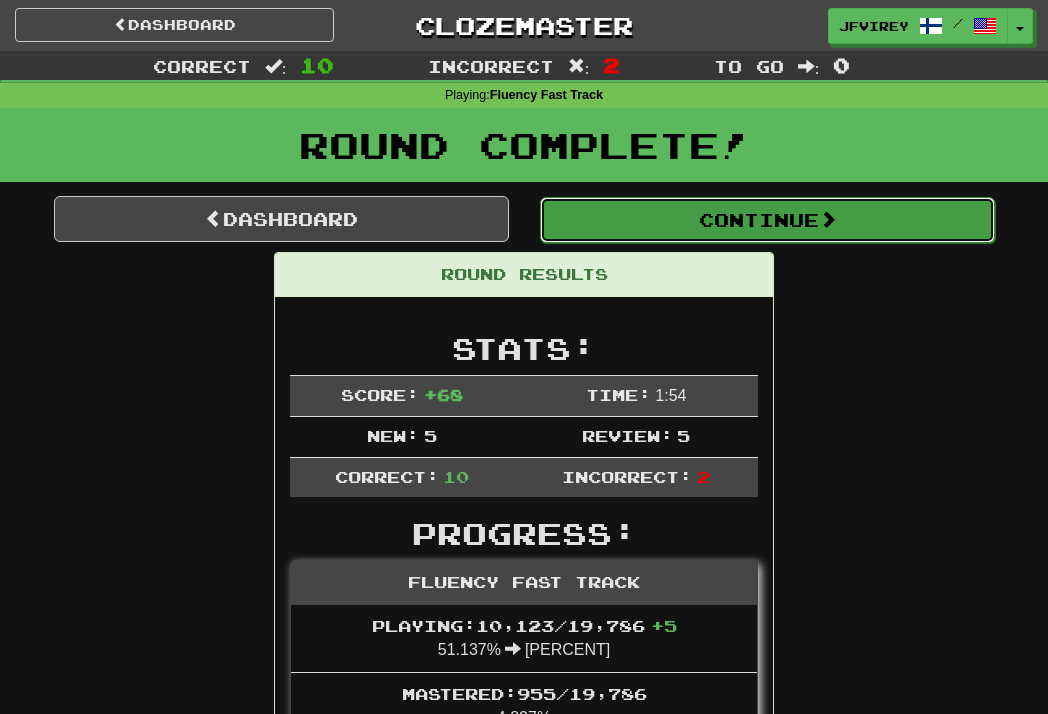 click on "Continue" at bounding box center [767, 220] 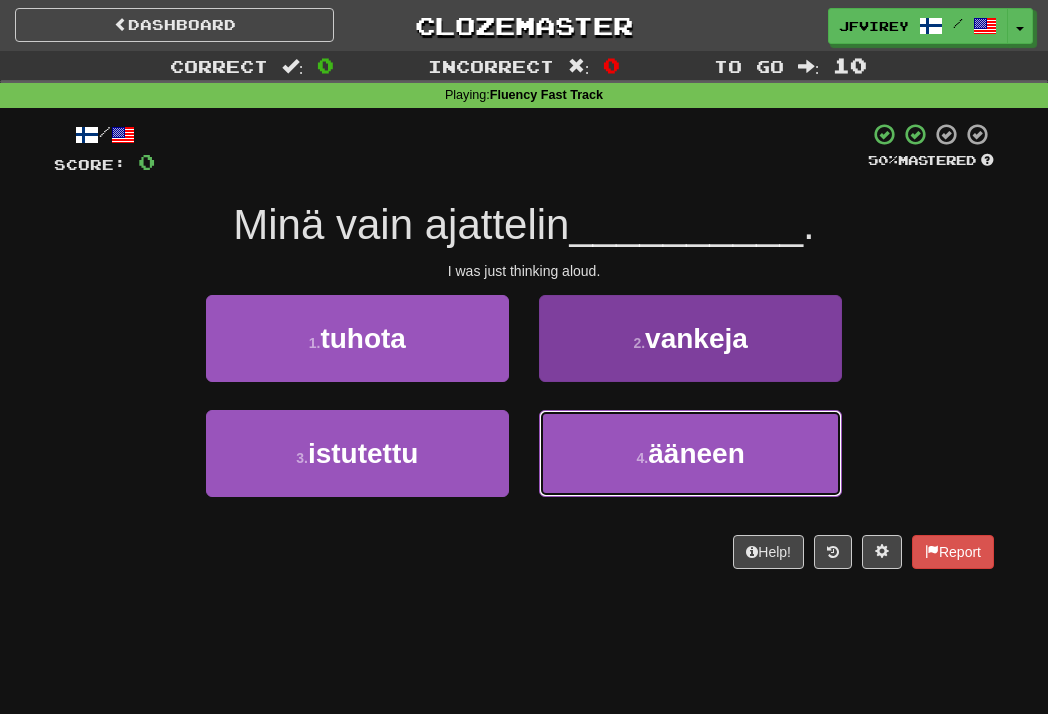 click on "4 .  ääneen" at bounding box center (690, 453) 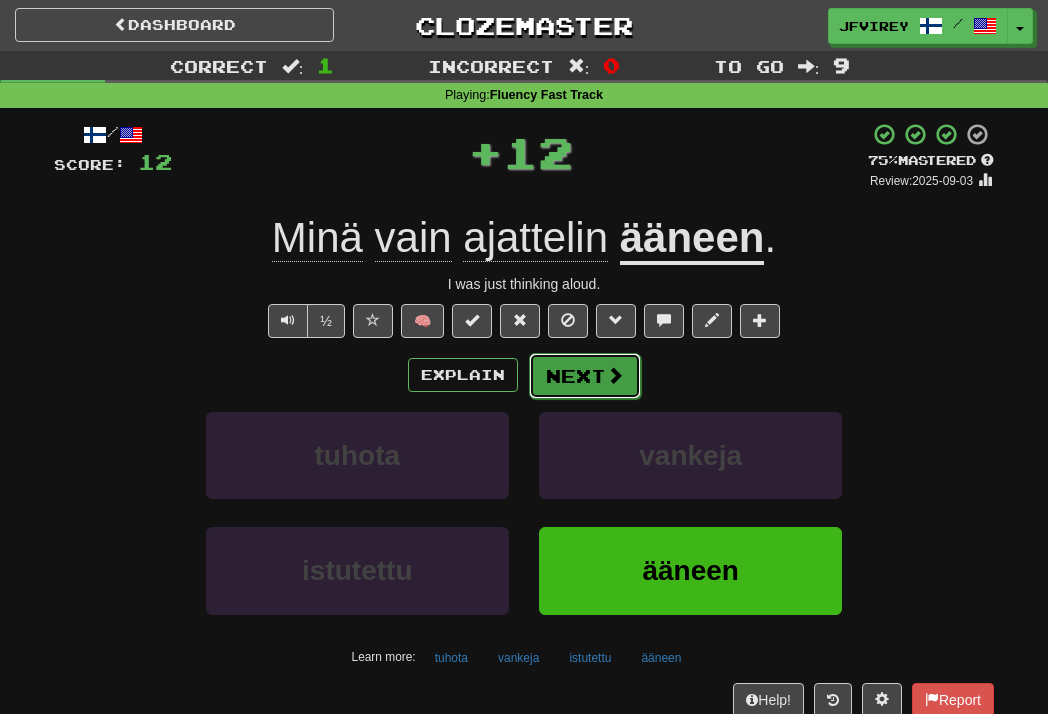 click on "Next" at bounding box center (585, 376) 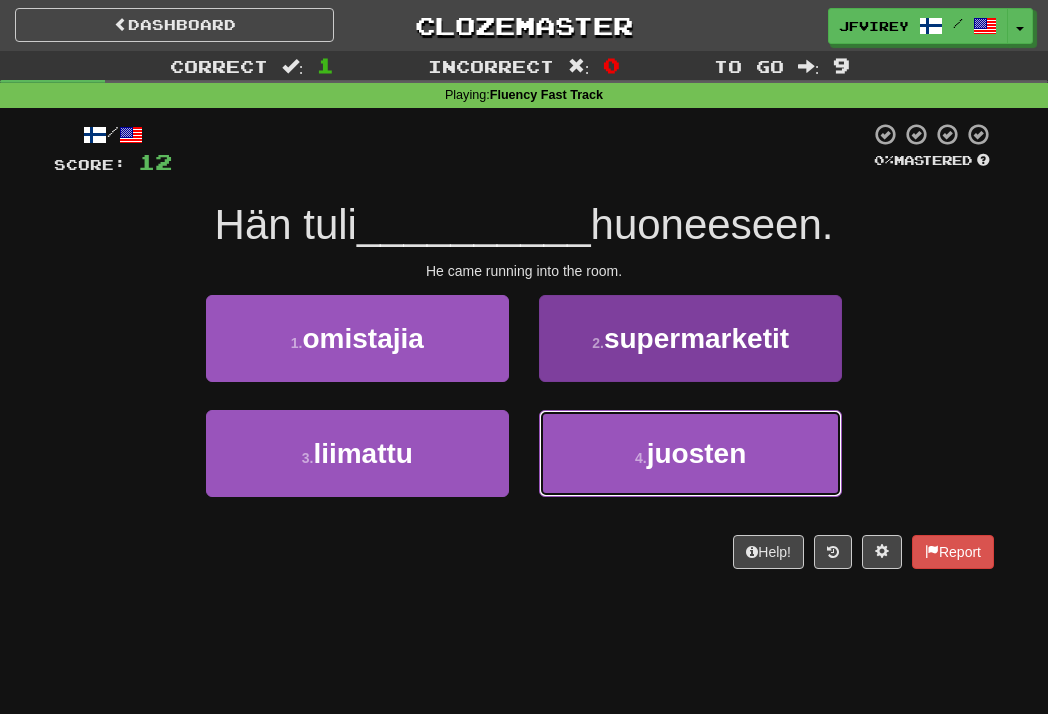 drag, startPoint x: 636, startPoint y: 483, endPoint x: 813, endPoint y: 468, distance: 177.63446 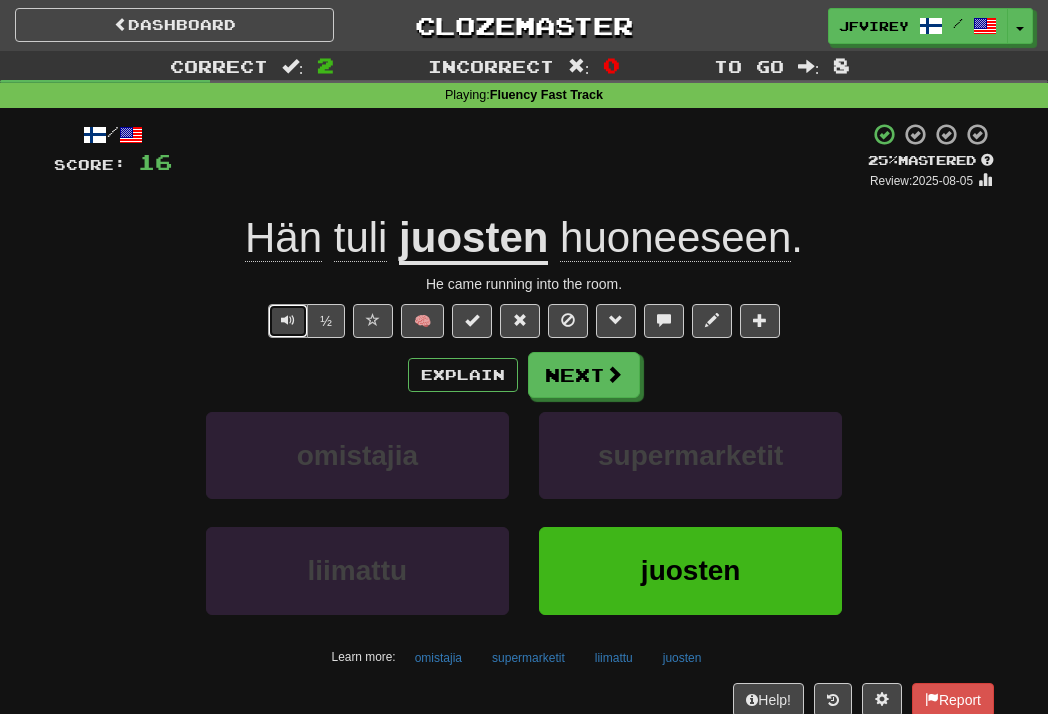 click at bounding box center [288, 320] 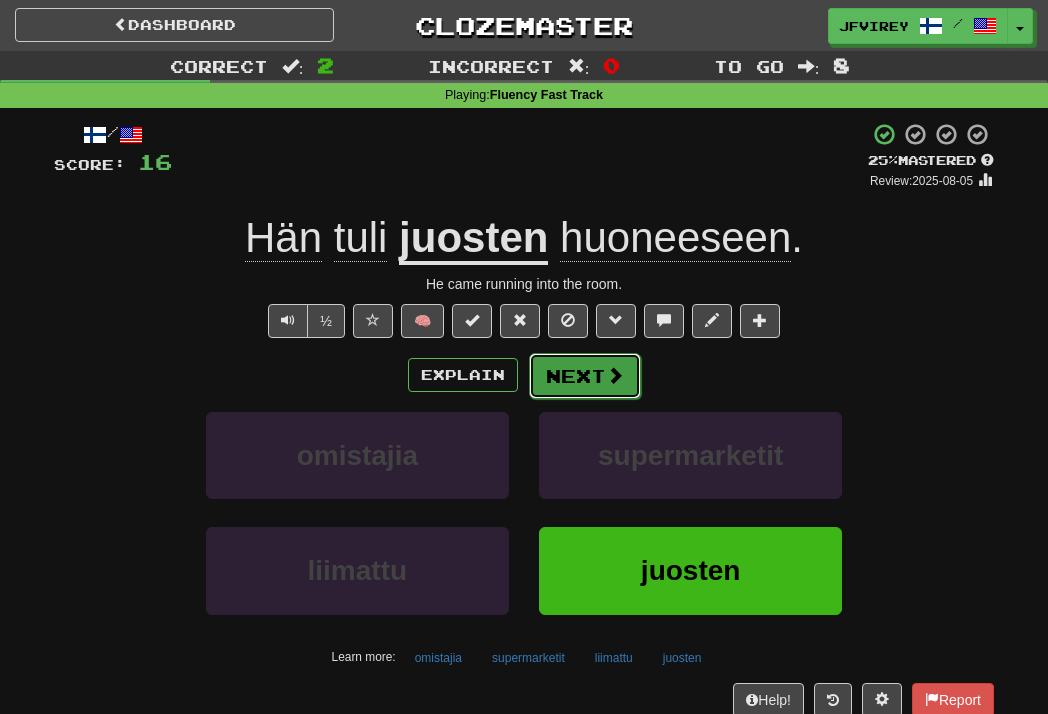 click on "Next" at bounding box center (585, 376) 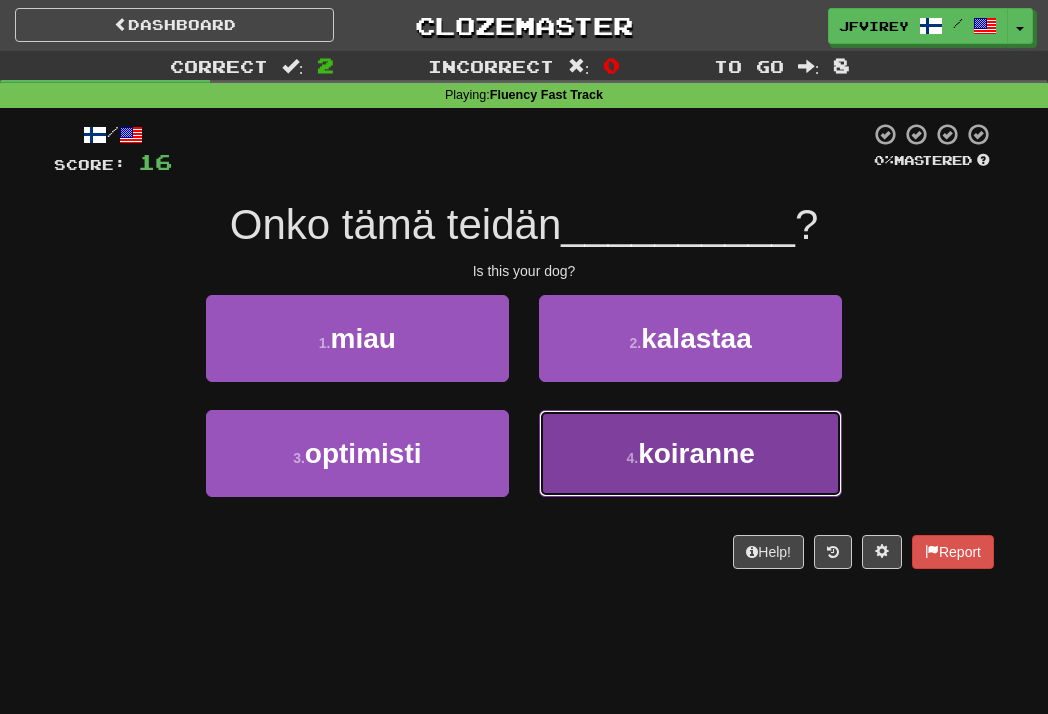 click on "4 . koiranne" at bounding box center [690, 453] 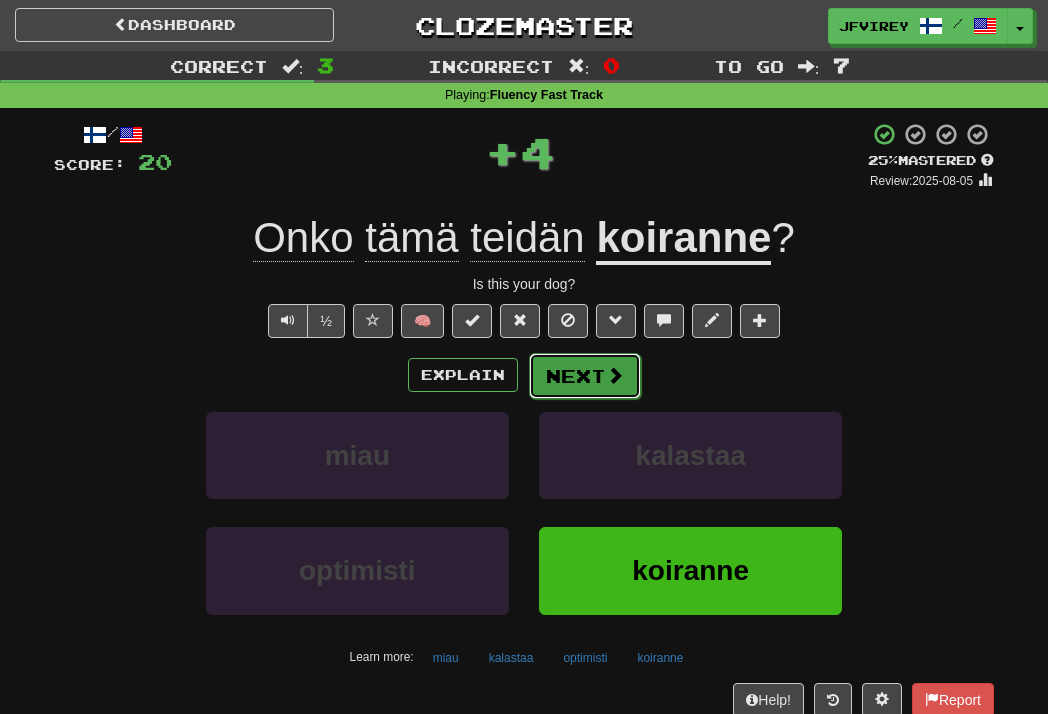 click on "Next" at bounding box center (585, 376) 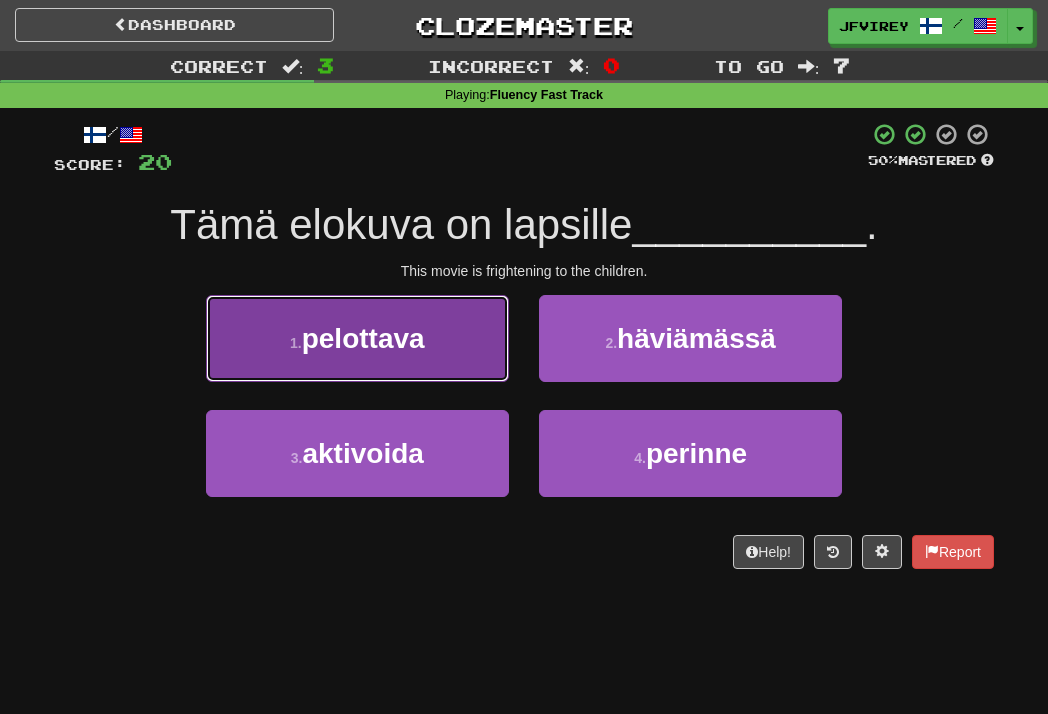 click on "1 .  pelottava" at bounding box center (357, 338) 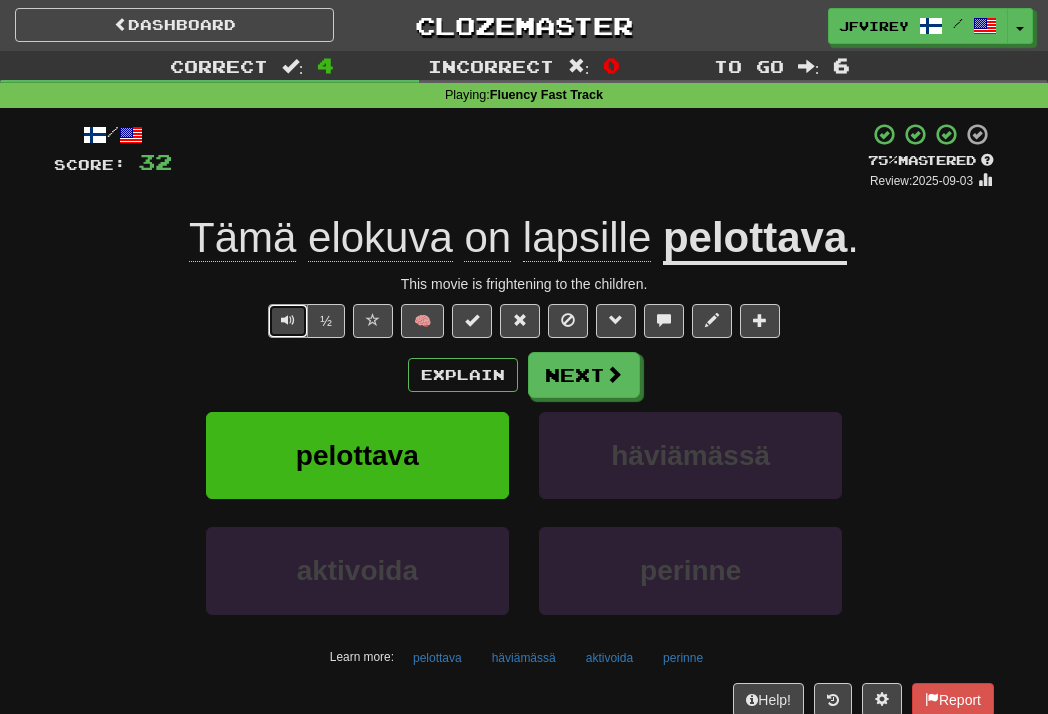 click at bounding box center [288, 320] 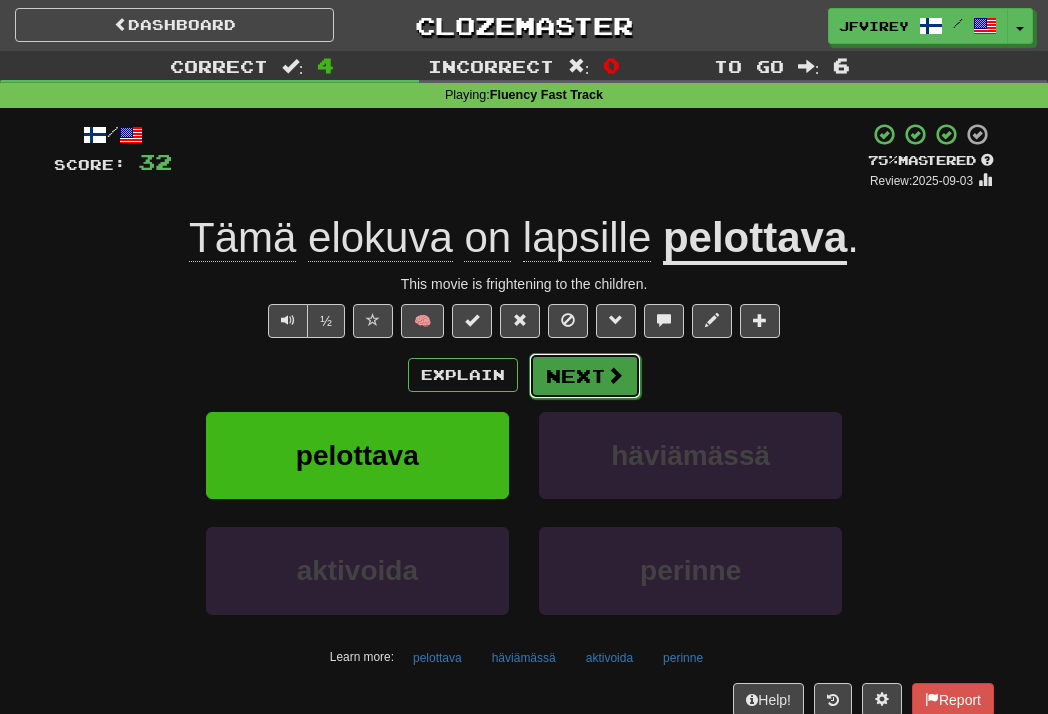 click on "Next" at bounding box center [585, 376] 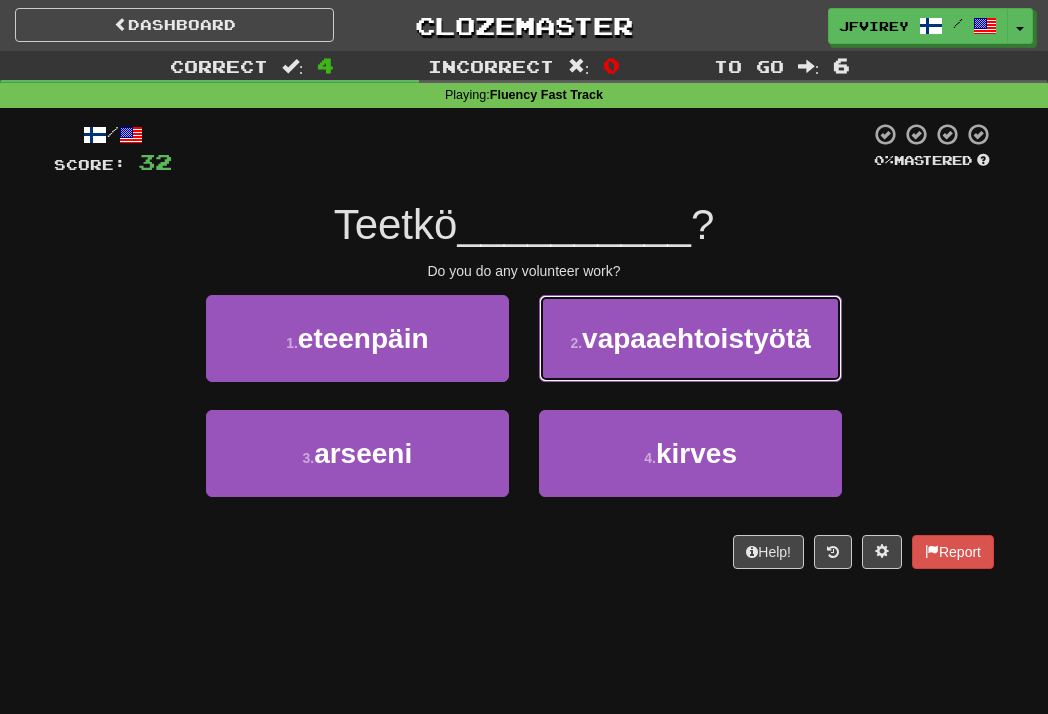 click on "vapaaehtoistyötä" at bounding box center (696, 338) 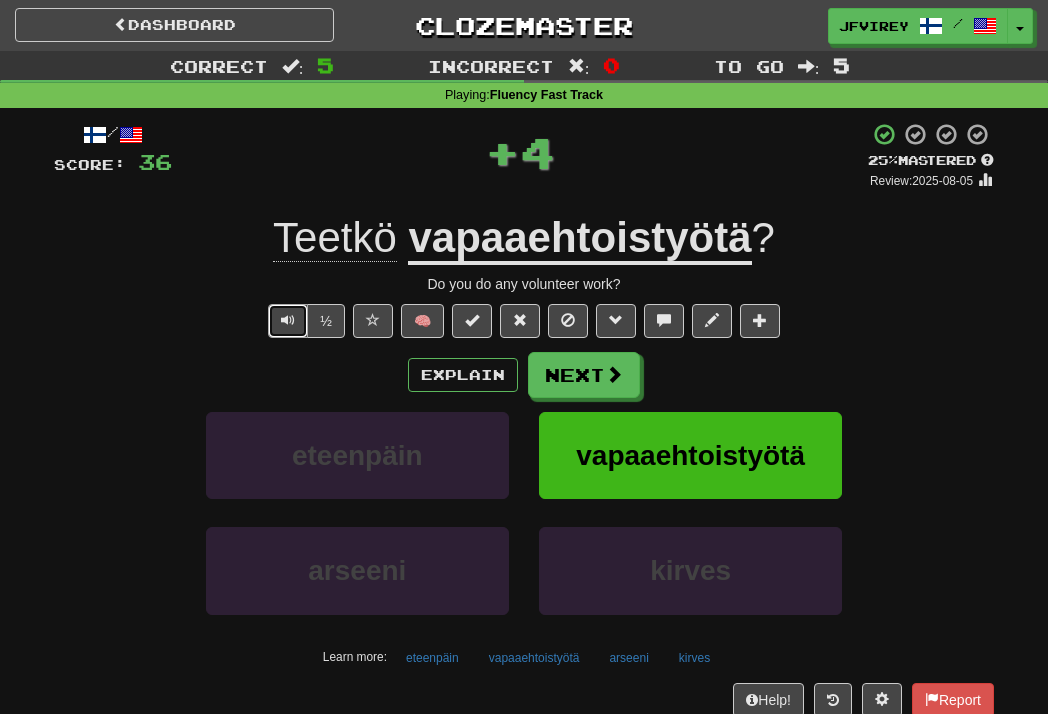 click at bounding box center [288, 320] 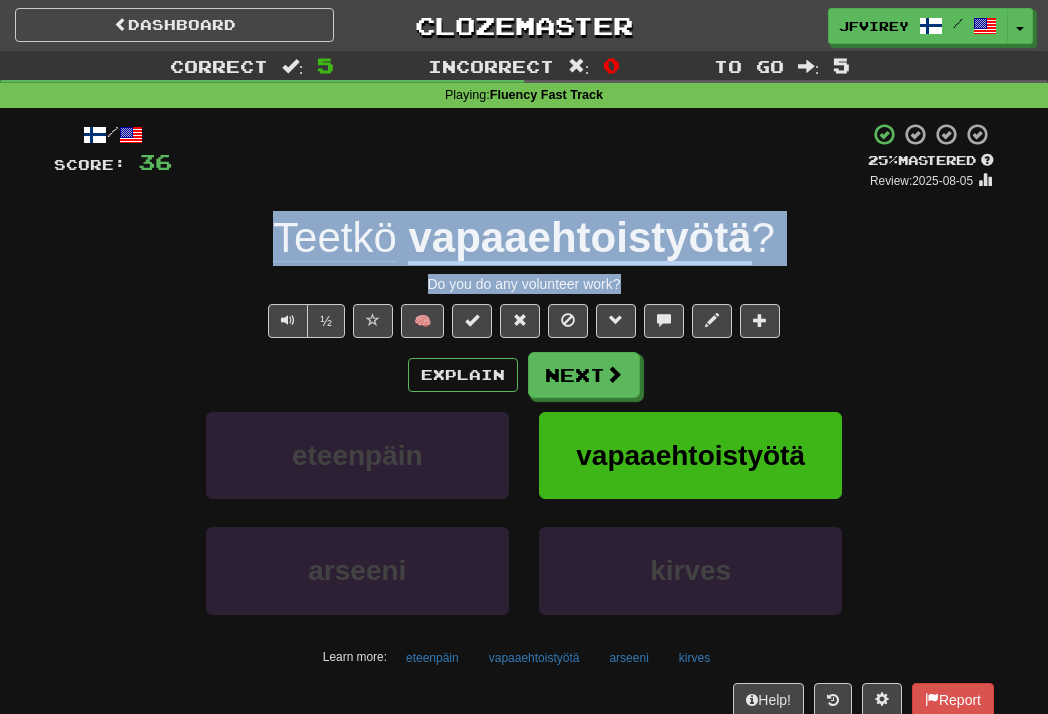 drag, startPoint x: 639, startPoint y: 281, endPoint x: 275, endPoint y: 233, distance: 367.15118 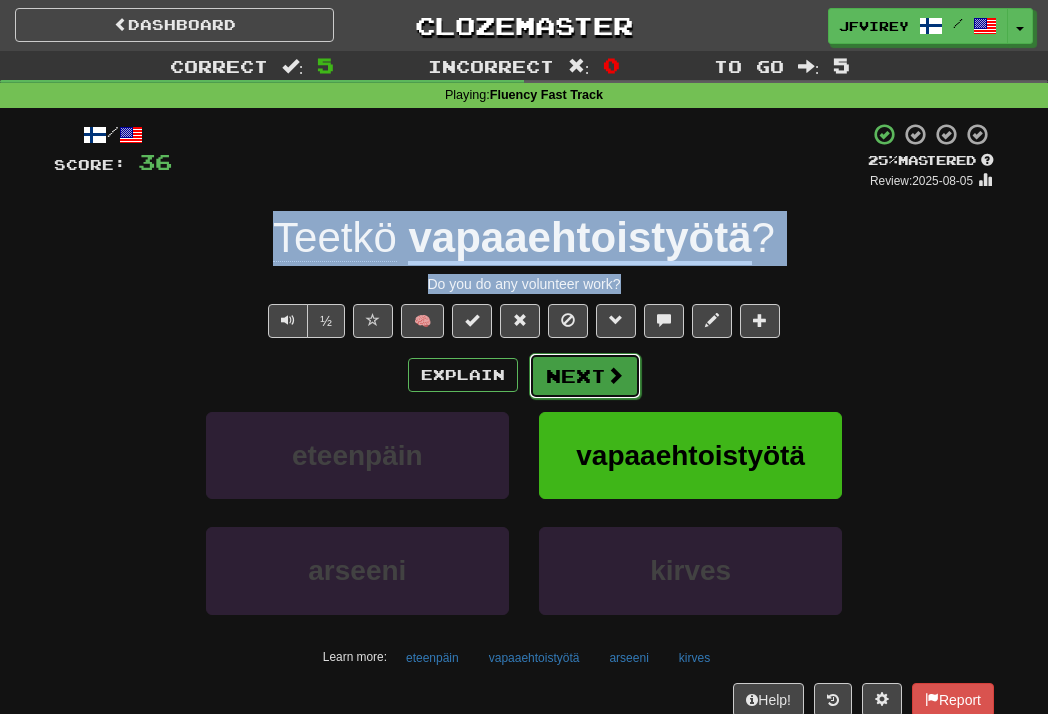 click on "Next" at bounding box center (585, 376) 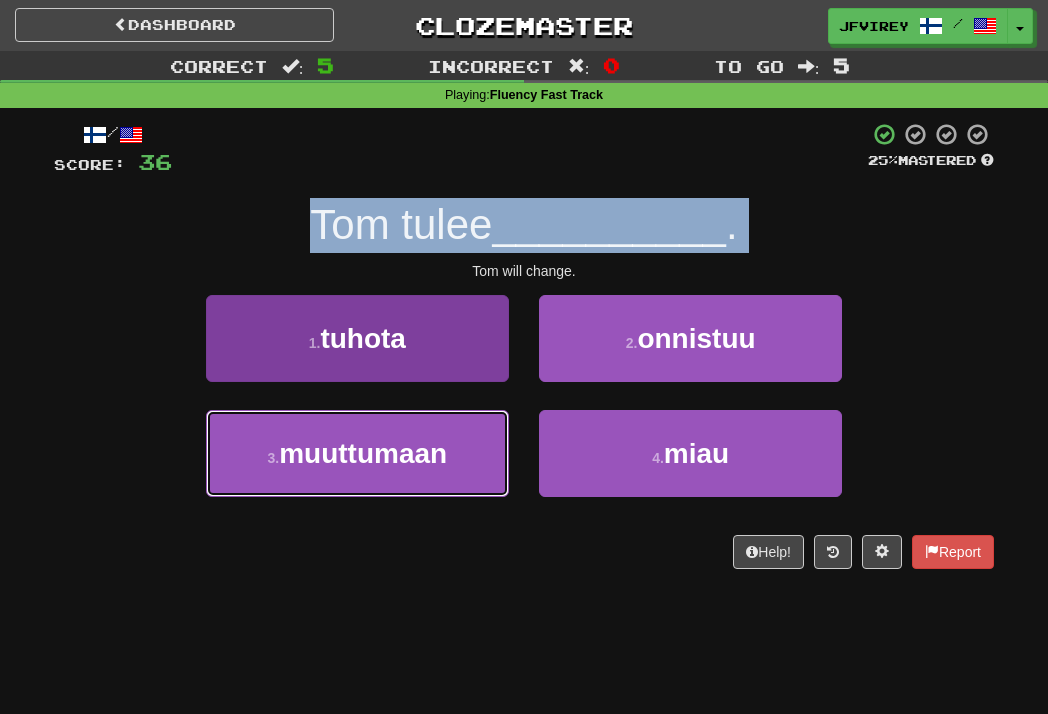 click on "3 .  muuttumaan" at bounding box center [357, 453] 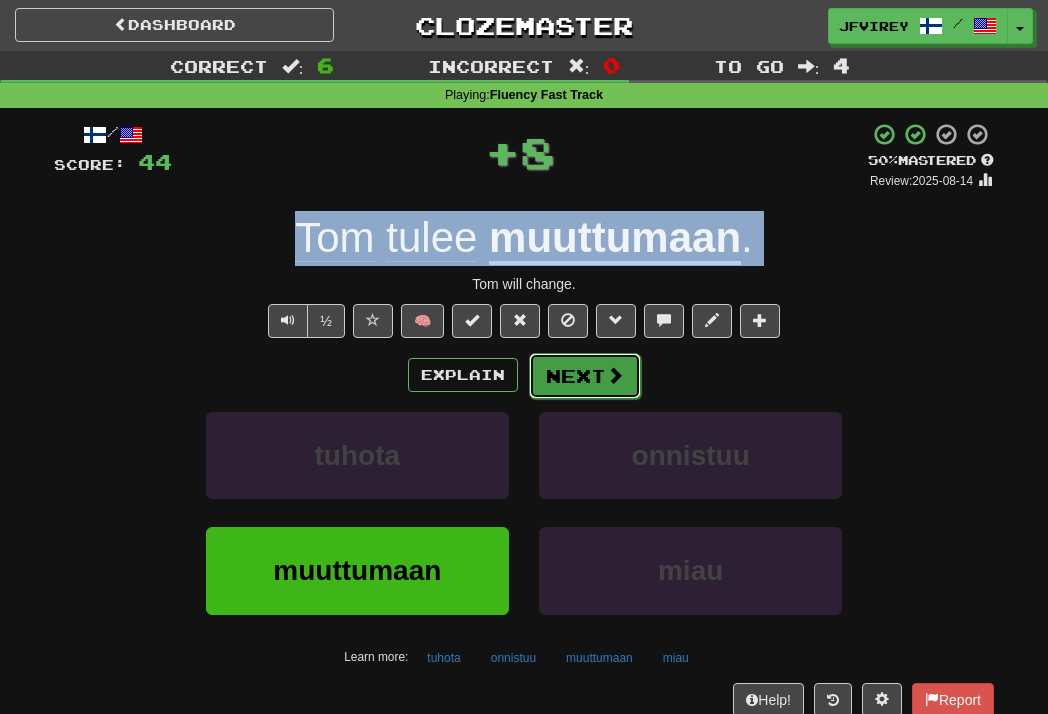 click on "Next" at bounding box center (585, 376) 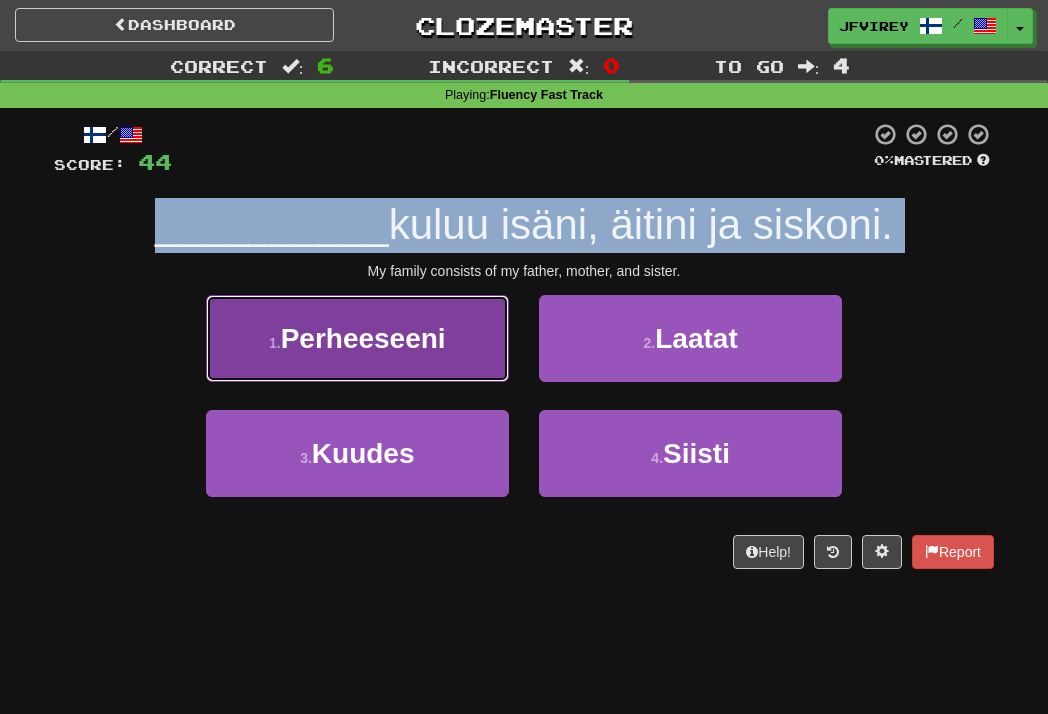 click on "Perheeseeni" at bounding box center (363, 338) 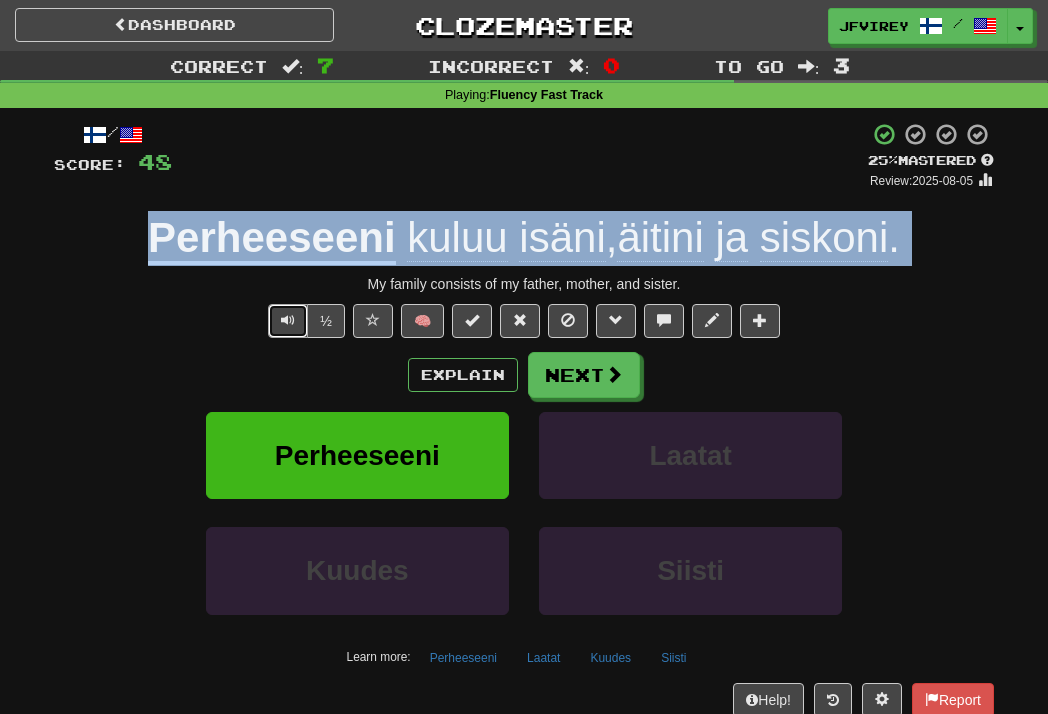 click at bounding box center (288, 321) 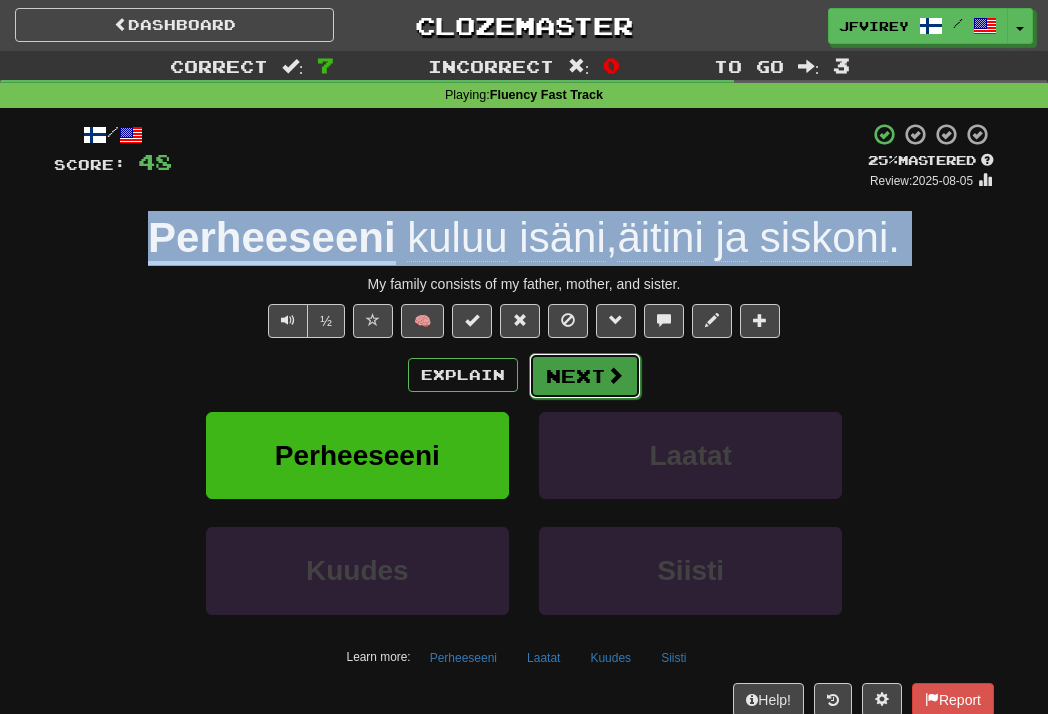 click on "Next" at bounding box center [585, 376] 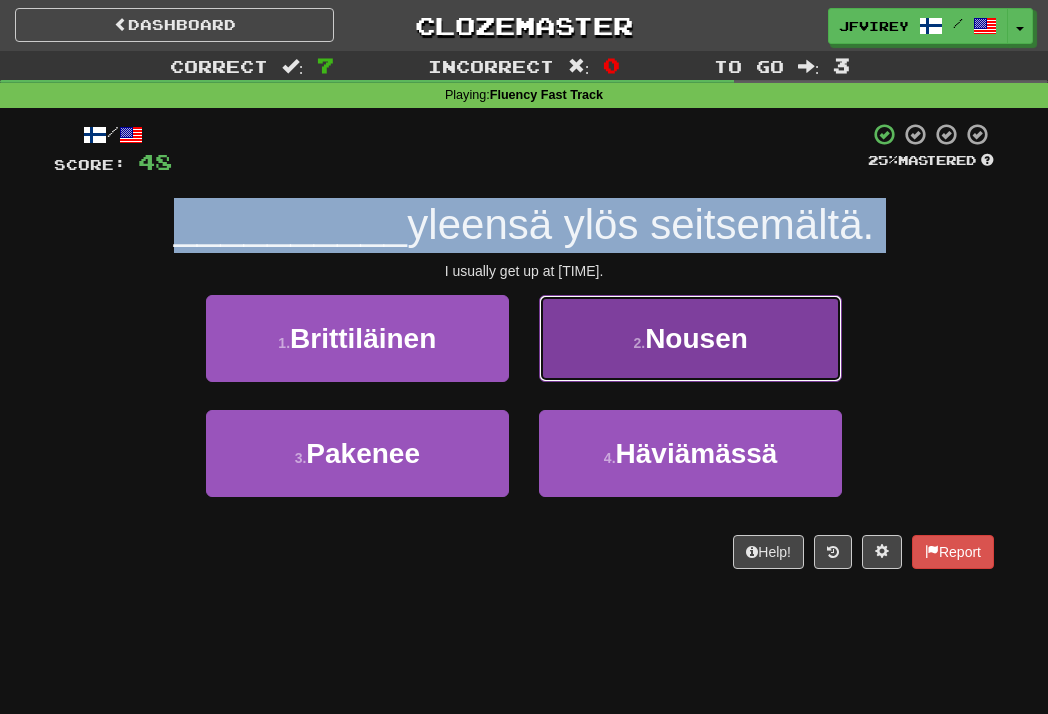 click on "2 .  Nousen" at bounding box center [690, 338] 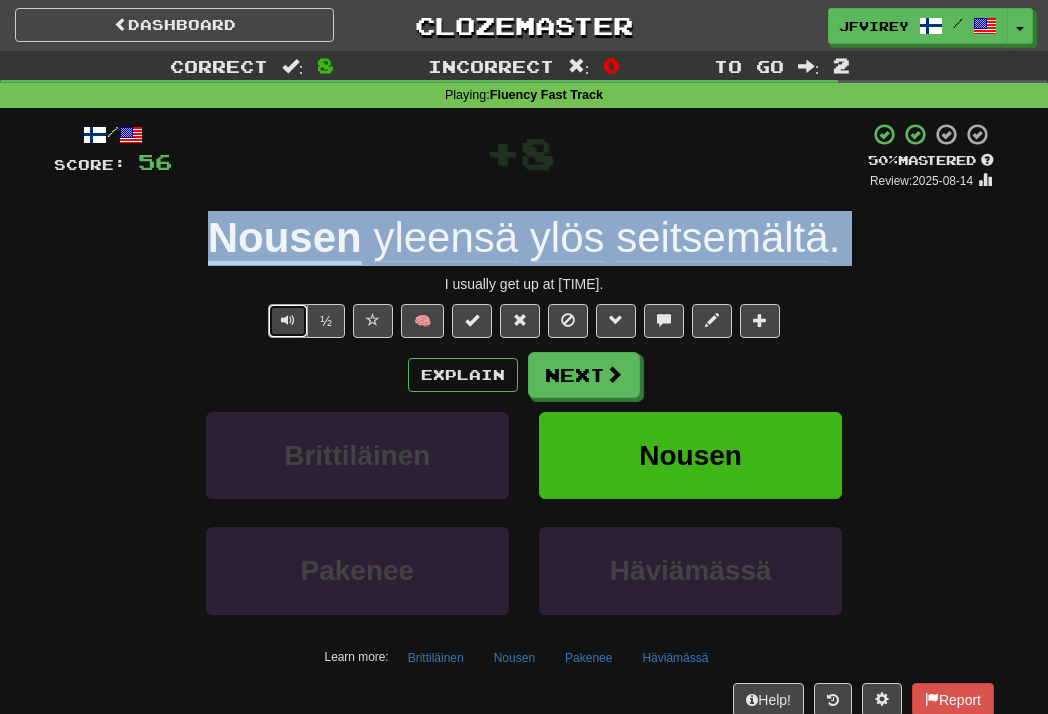click at bounding box center [288, 320] 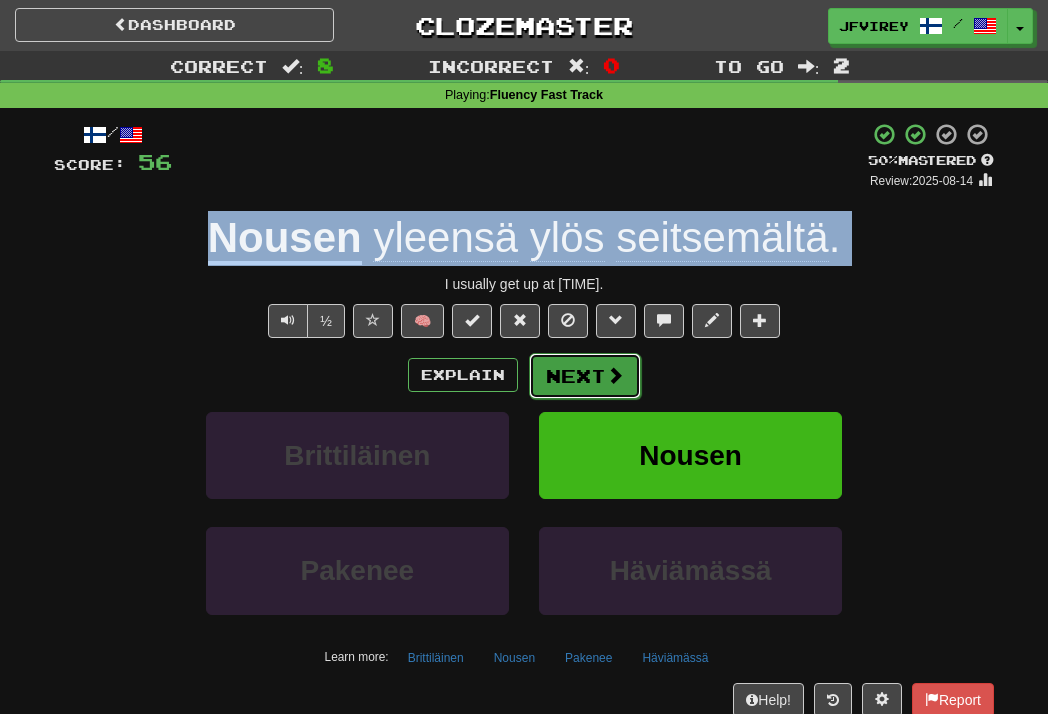 click on "Next" at bounding box center [585, 376] 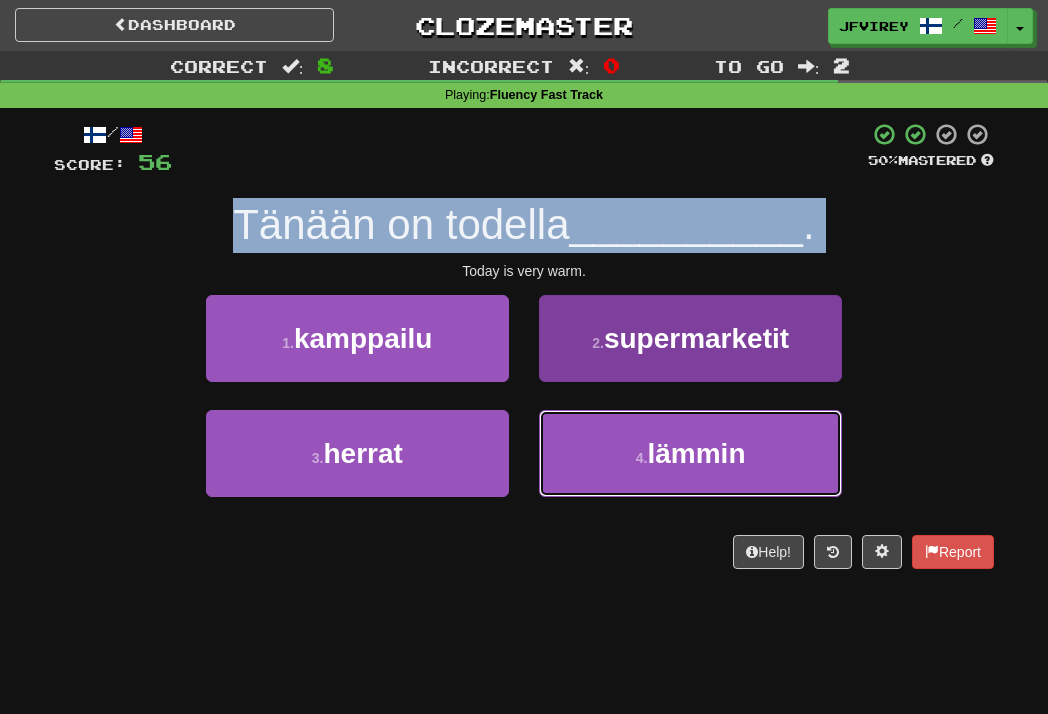 drag, startPoint x: 636, startPoint y: 433, endPoint x: 650, endPoint y: 464, distance: 34.0147 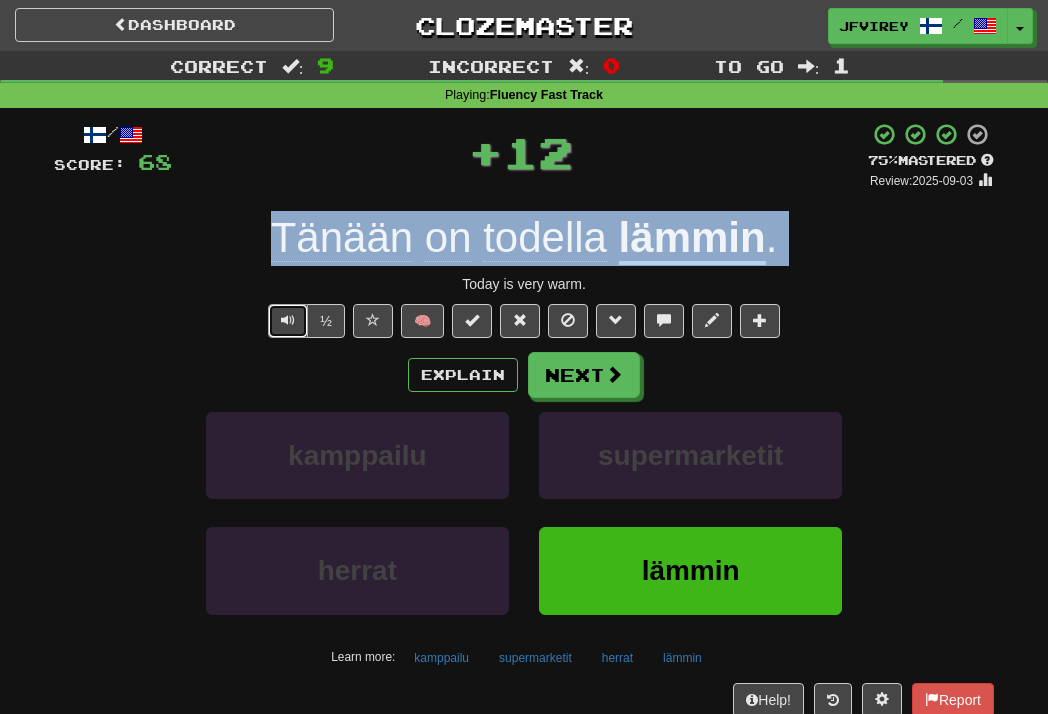 click at bounding box center (288, 321) 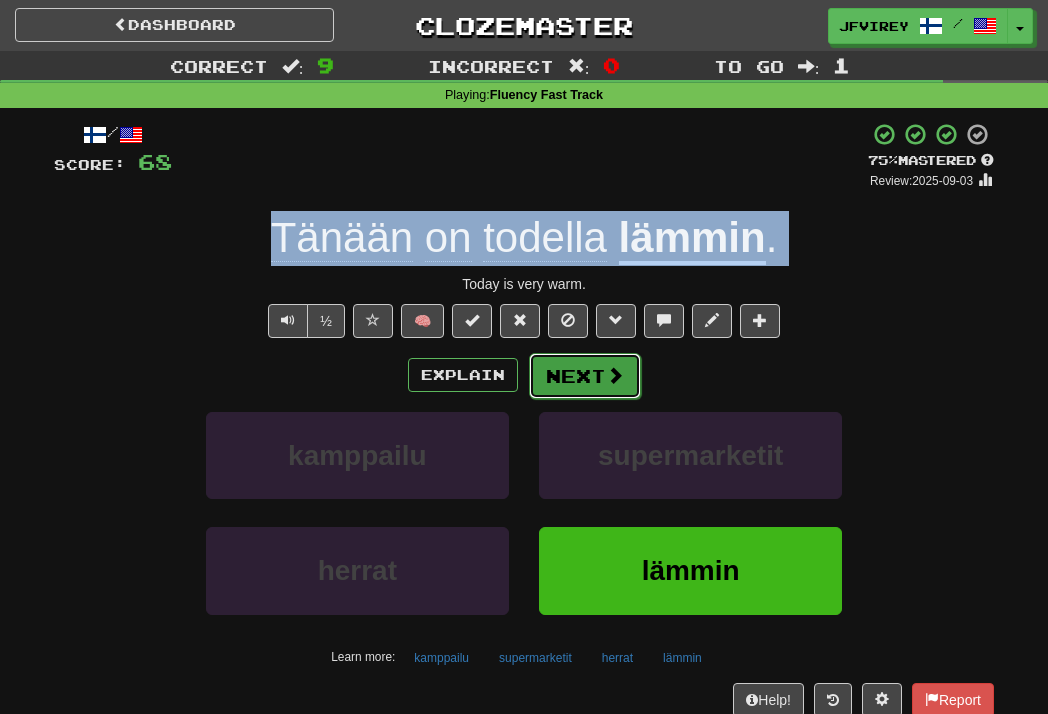 click on "Next" at bounding box center (585, 376) 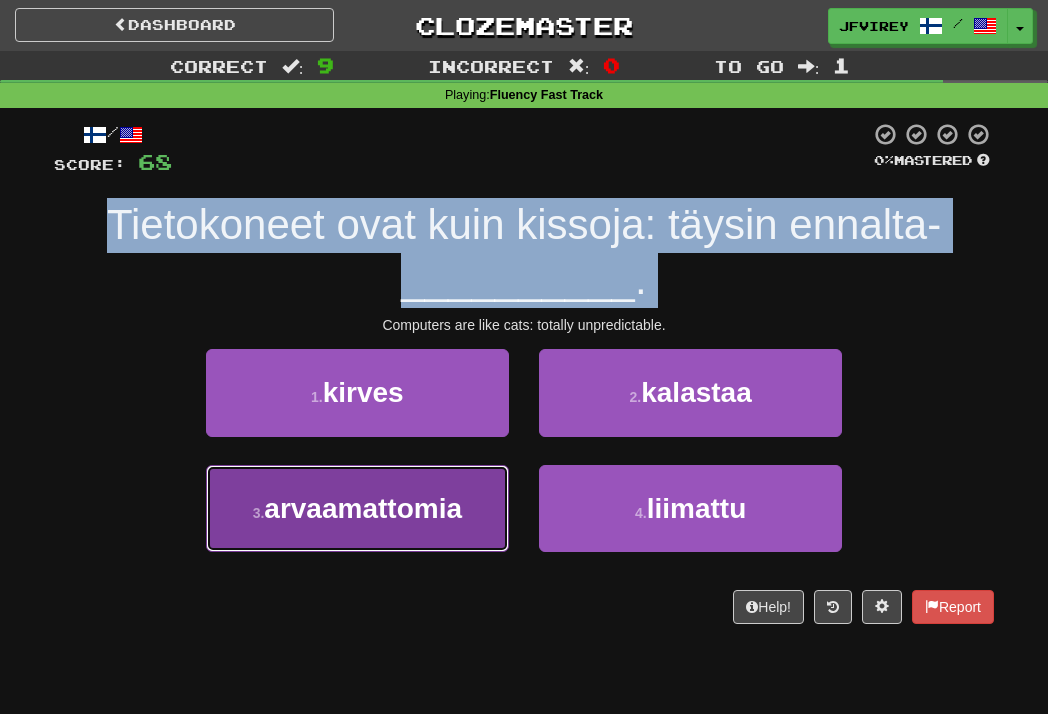click on "3 .  arvaamattomia" at bounding box center (357, 508) 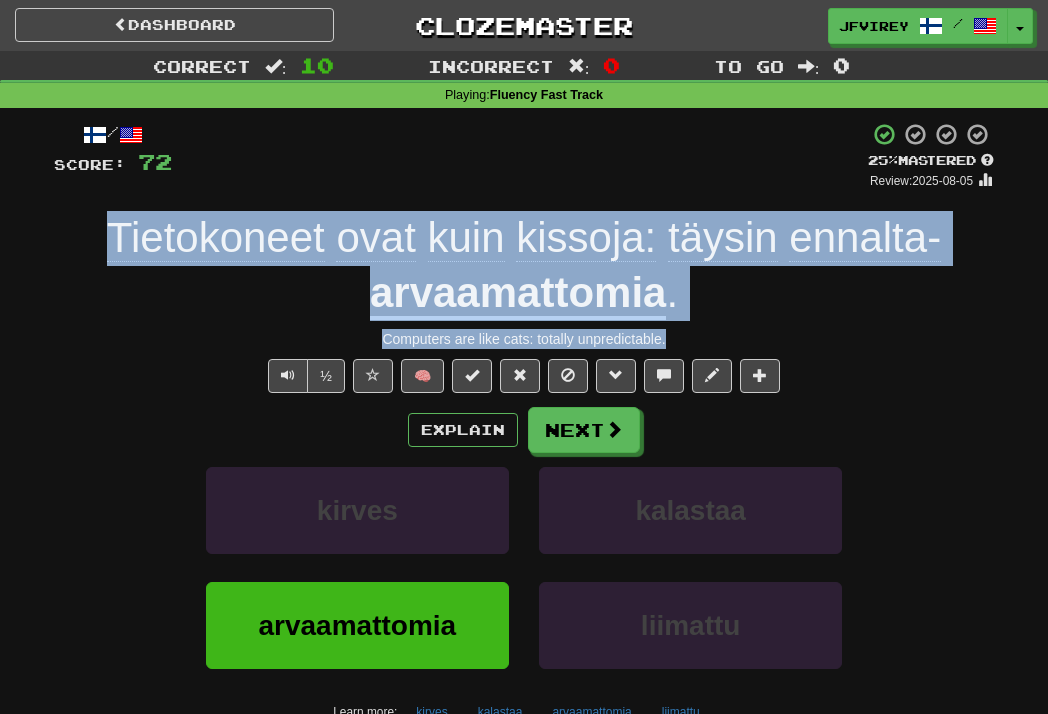 drag, startPoint x: 697, startPoint y: 333, endPoint x: 134, endPoint y: 252, distance: 568.797 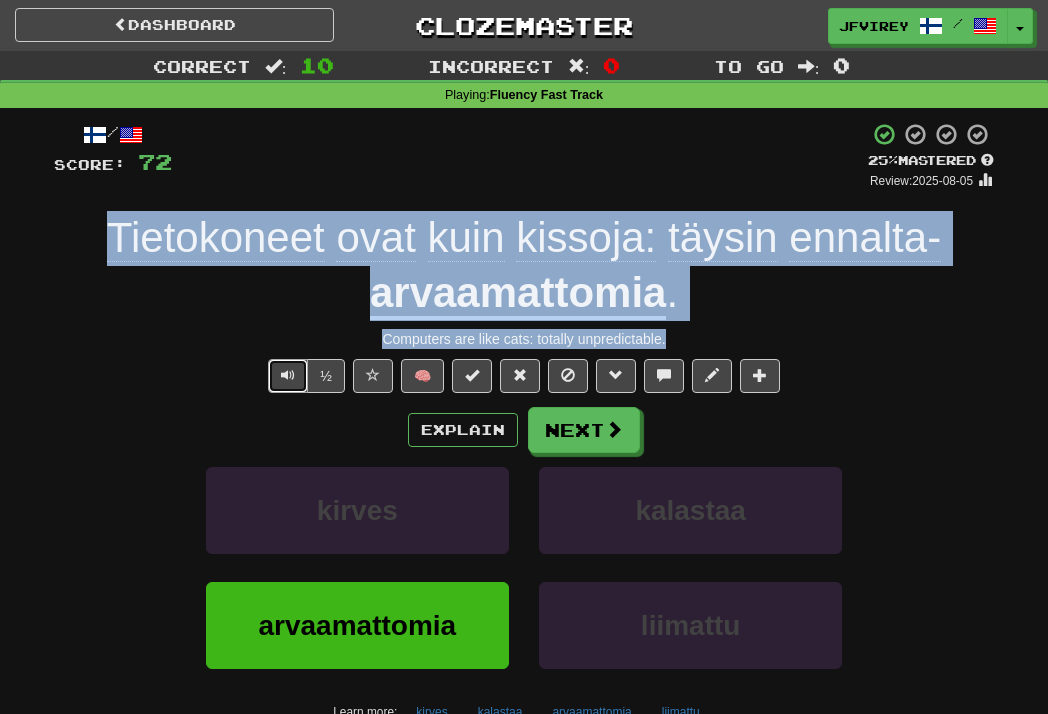 click at bounding box center (288, 375) 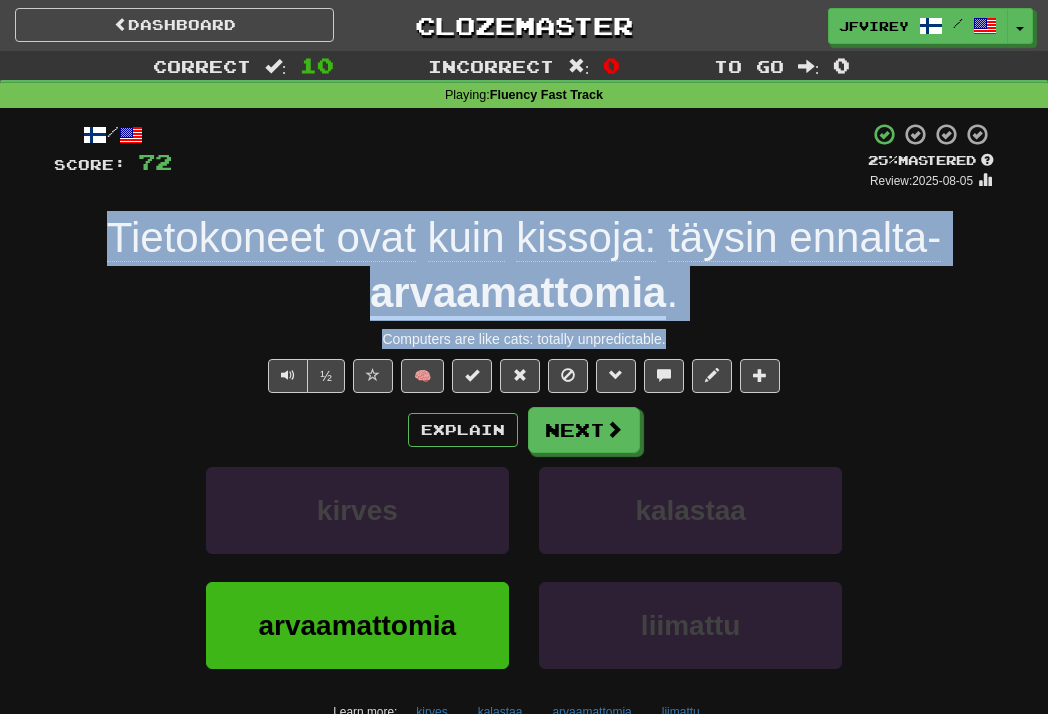 click on "arvaamattomia" at bounding box center (518, 294) 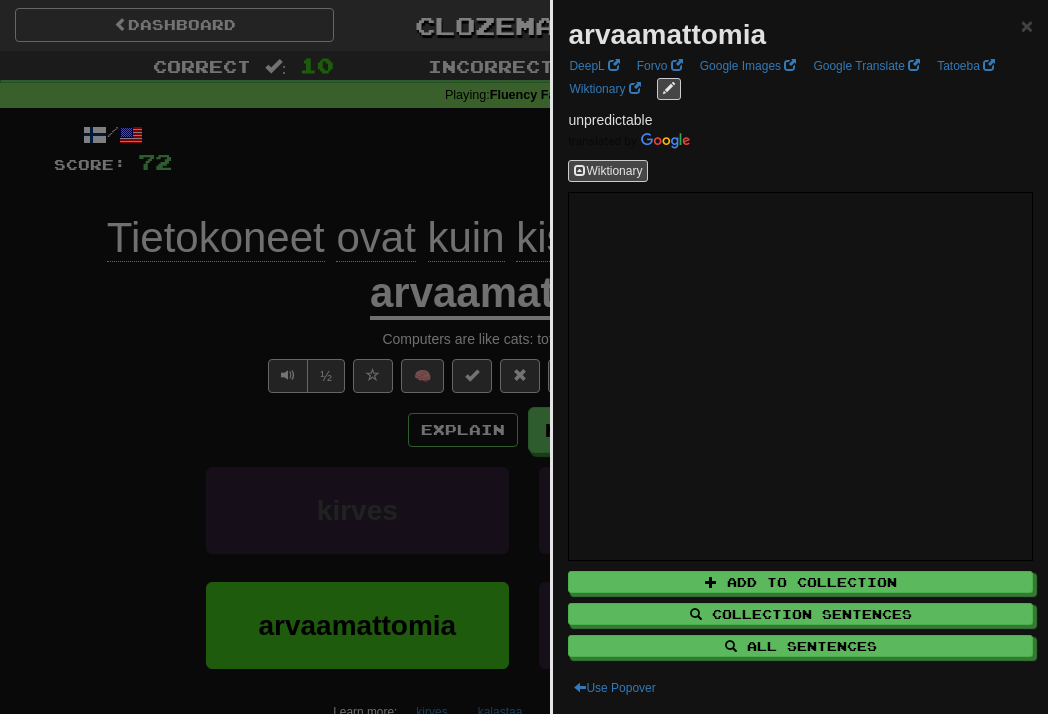 drag, startPoint x: 76, startPoint y: 387, endPoint x: 102, endPoint y: 370, distance: 31.06445 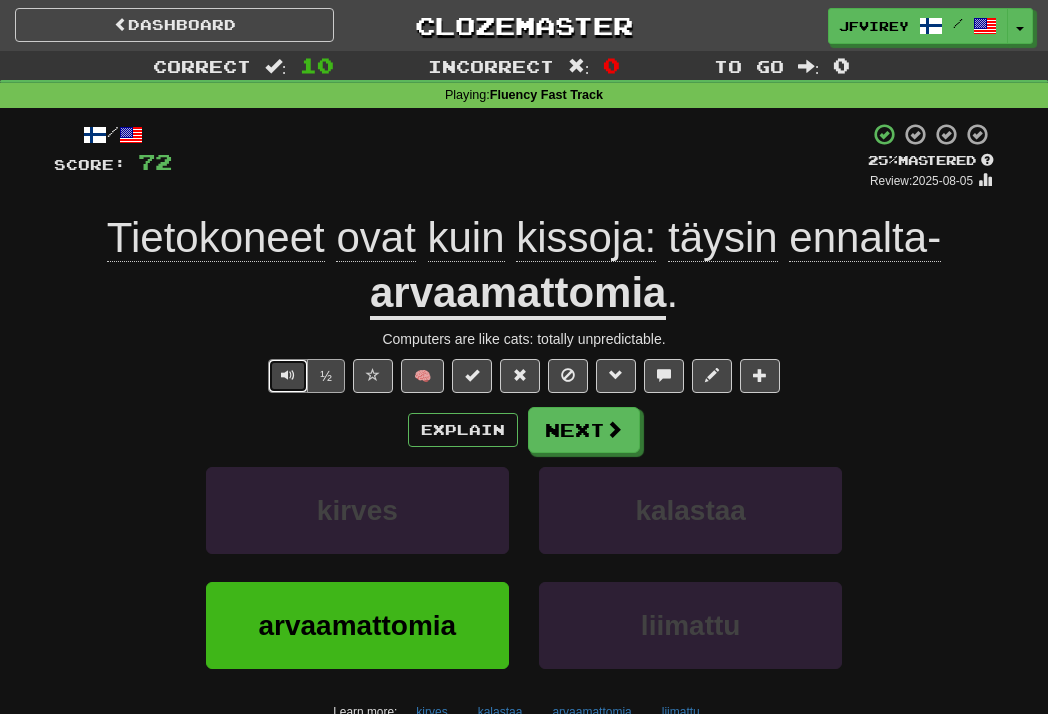 drag, startPoint x: 291, startPoint y: 375, endPoint x: 320, endPoint y: 374, distance: 29.017237 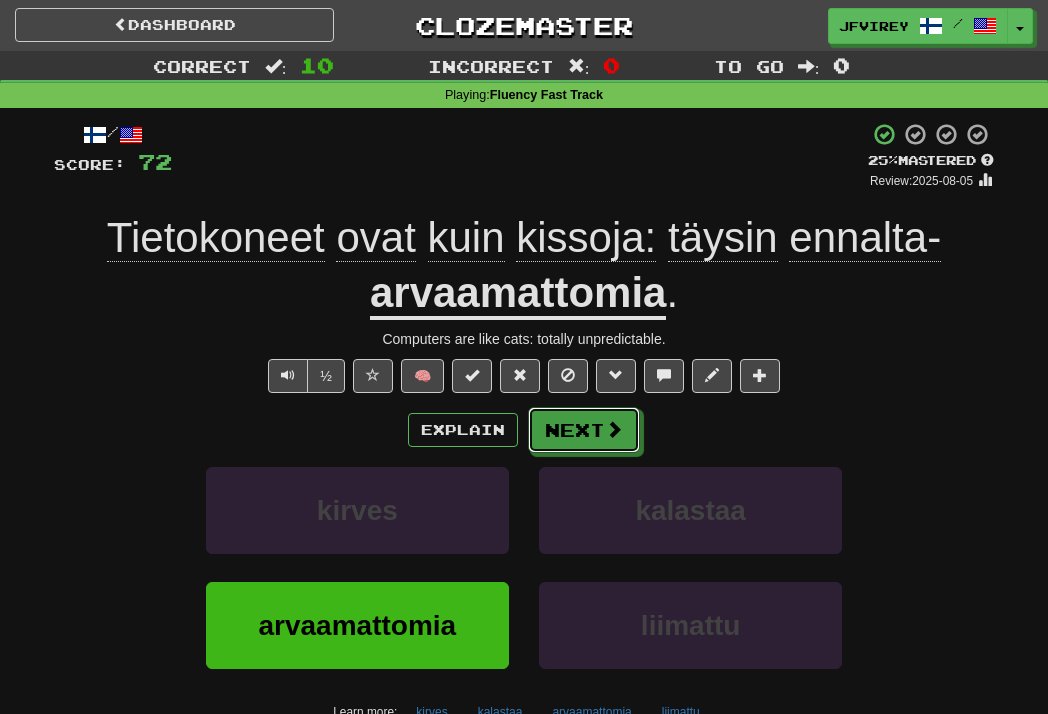 click on "Next" at bounding box center [584, 430] 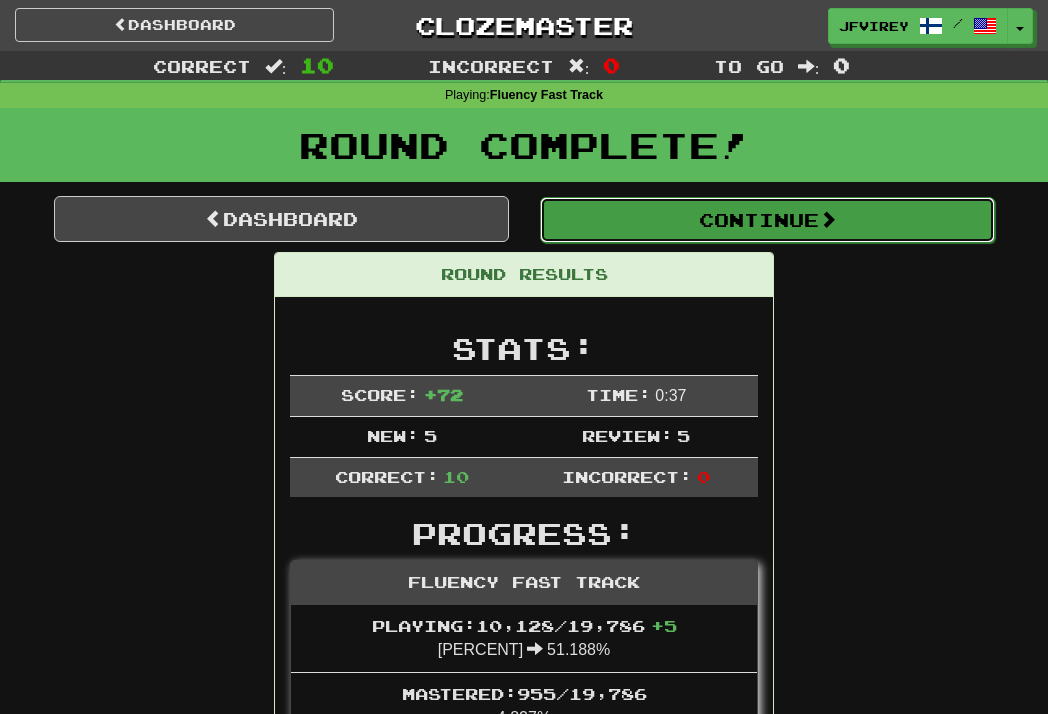 click at bounding box center [828, 219] 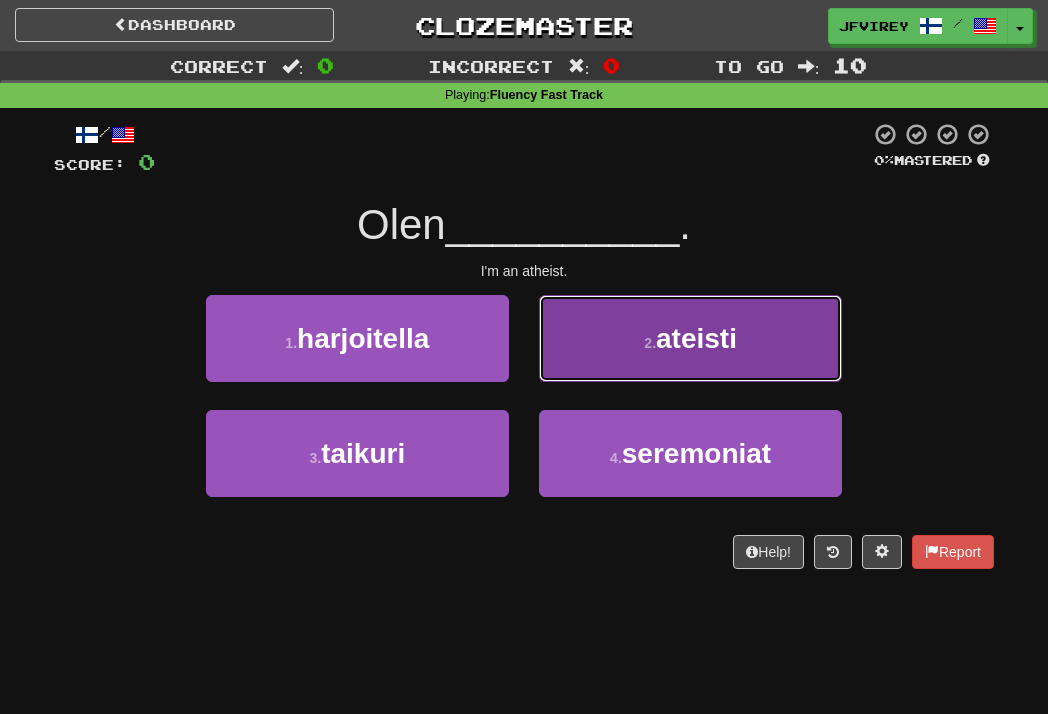drag, startPoint x: 707, startPoint y: 343, endPoint x: 744, endPoint y: 344, distance: 37.01351 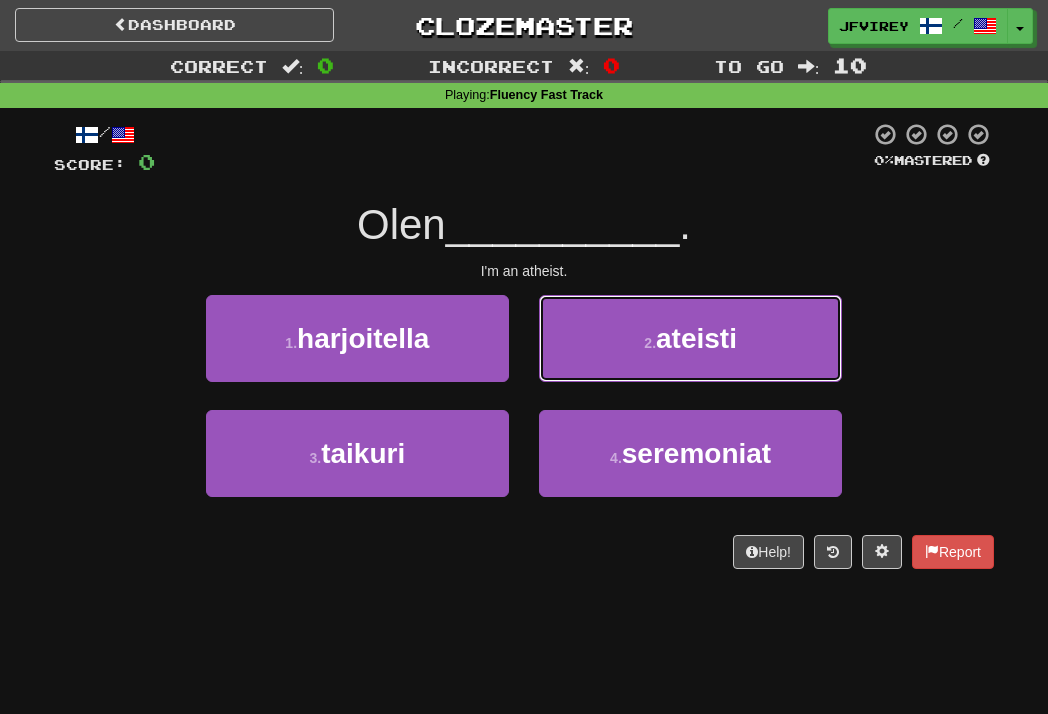click on "ateisti" at bounding box center [696, 338] 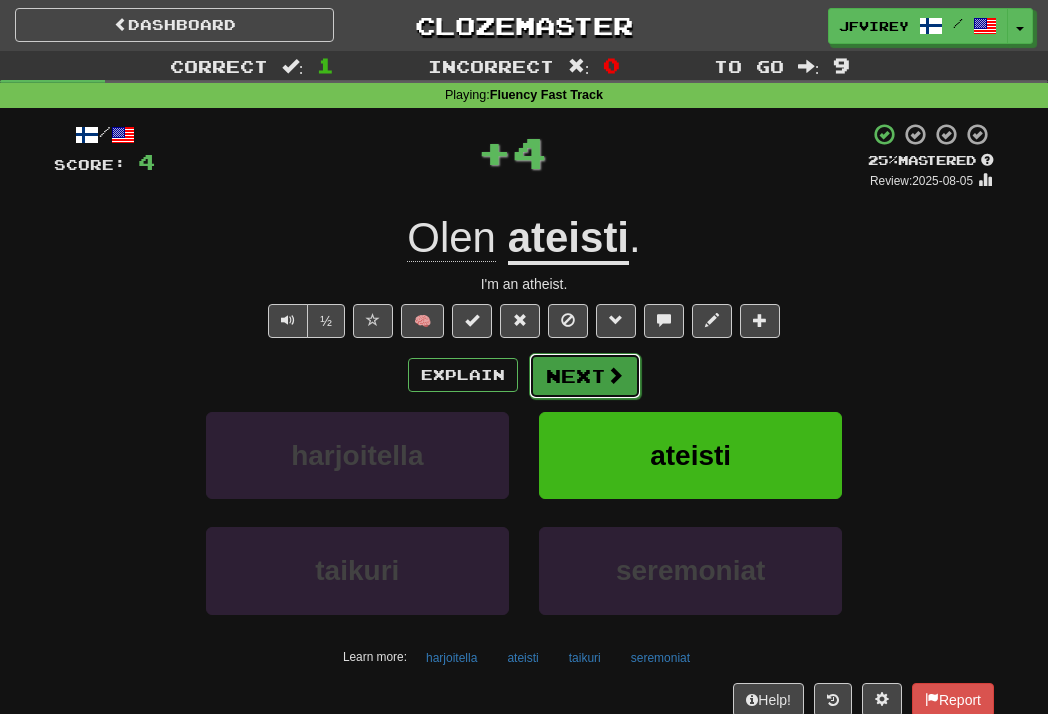 click on "Next" at bounding box center (585, 376) 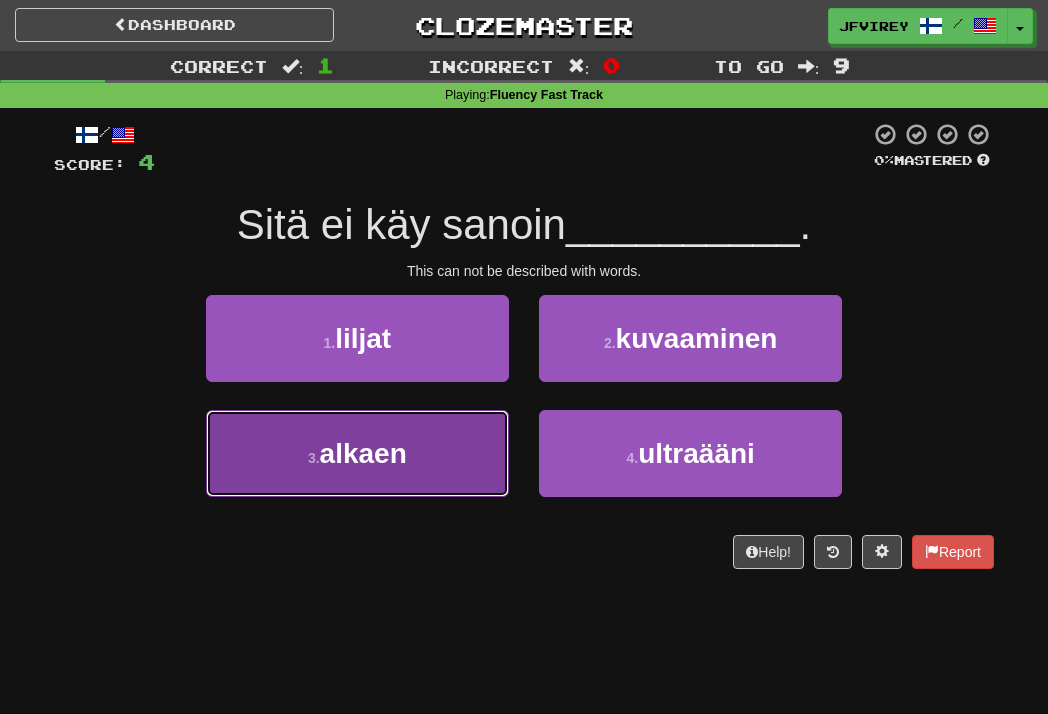 click on "alkaen" at bounding box center [363, 453] 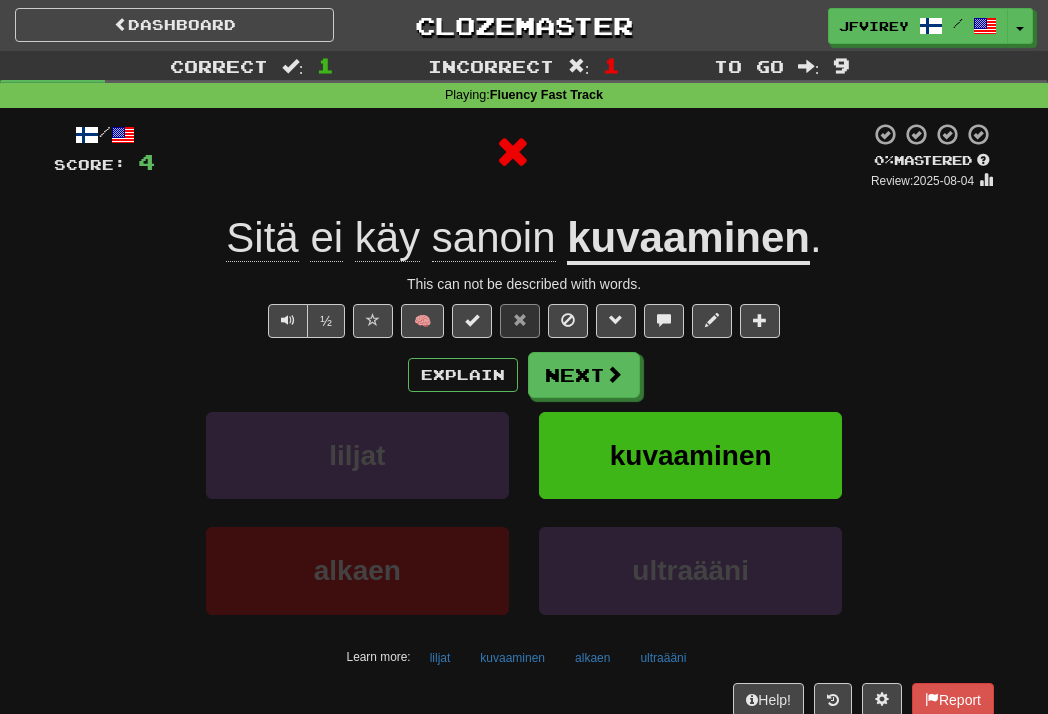 click on "kuvaaminen" at bounding box center [688, 239] 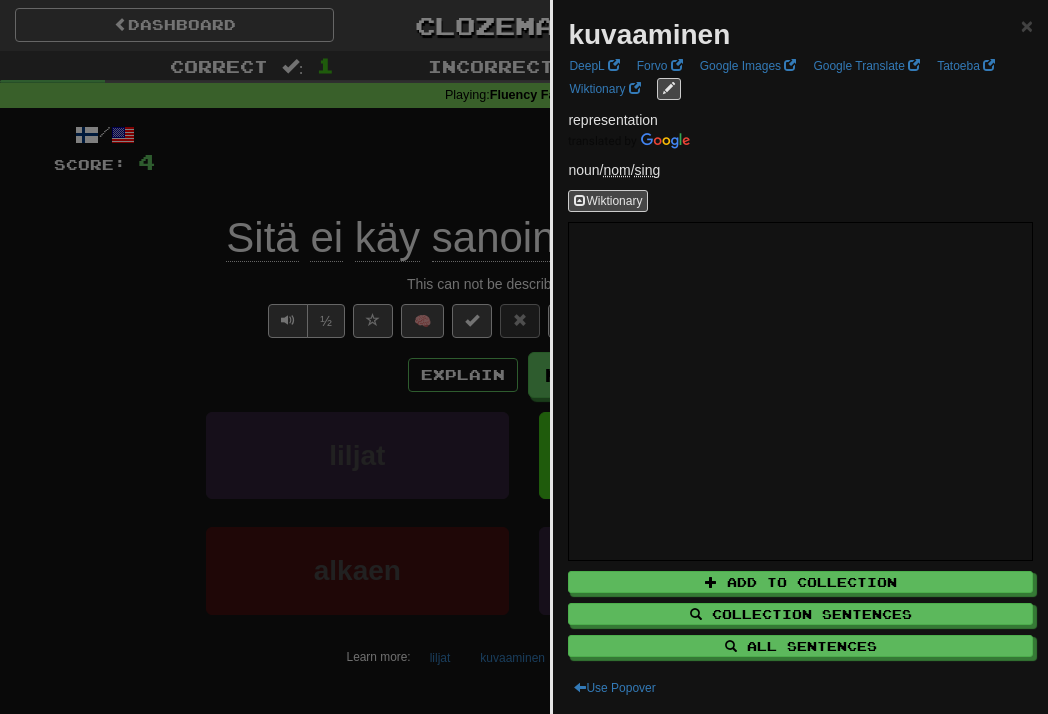 click at bounding box center (524, 357) 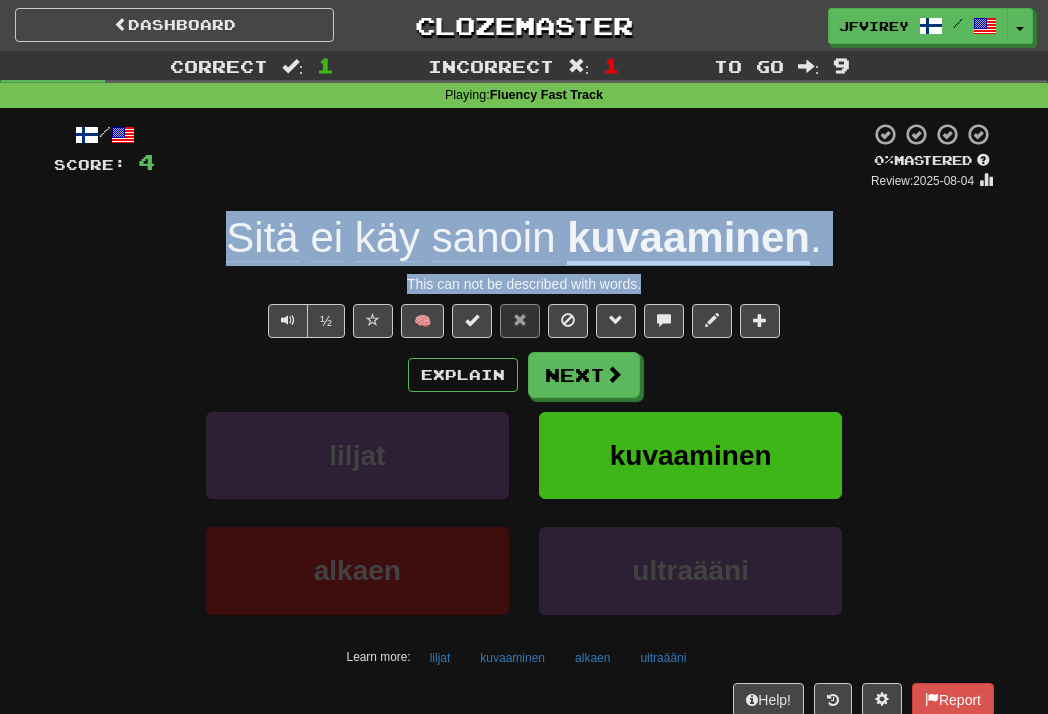 drag, startPoint x: 660, startPoint y: 272, endPoint x: 223, endPoint y: 244, distance: 437.89612 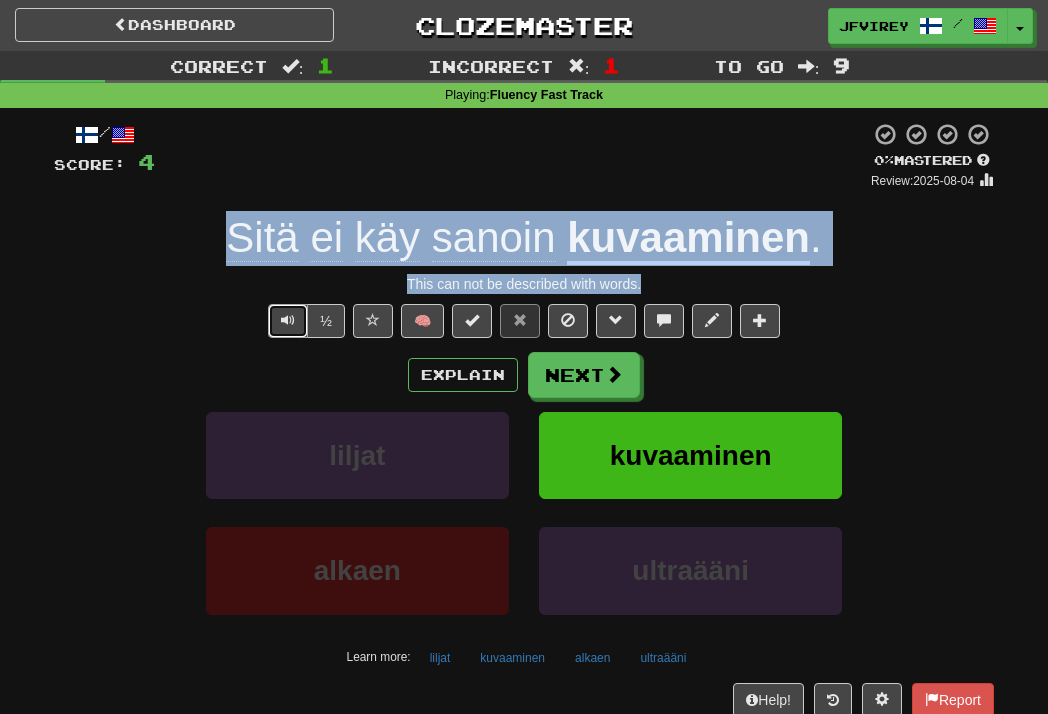 click at bounding box center (288, 320) 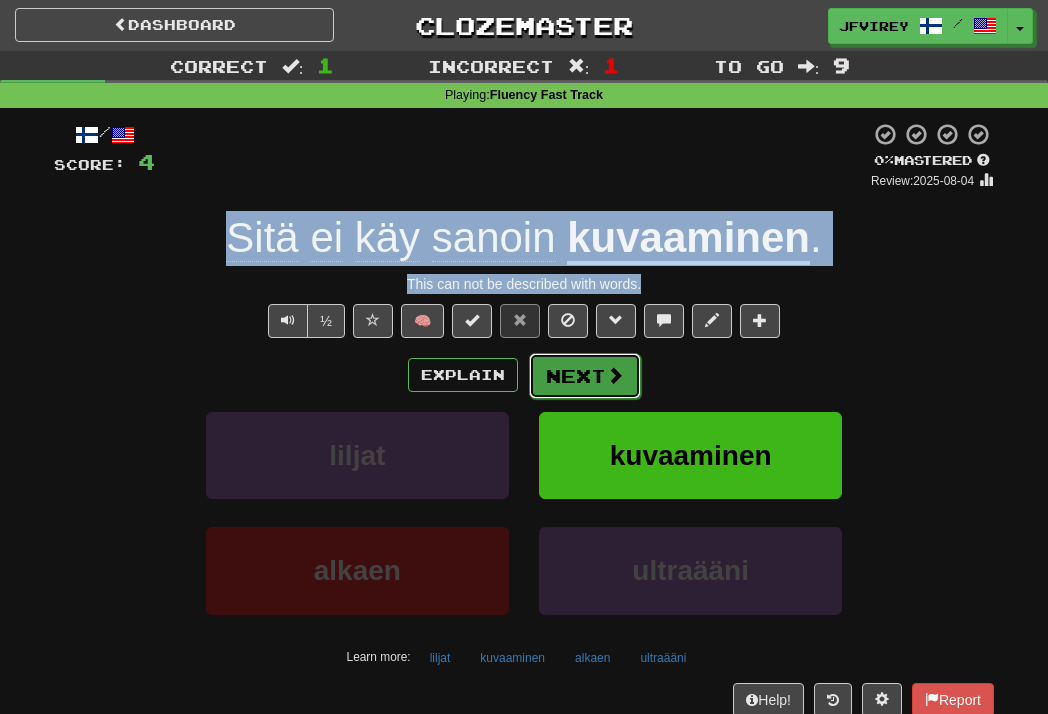 click on "Next" at bounding box center (585, 376) 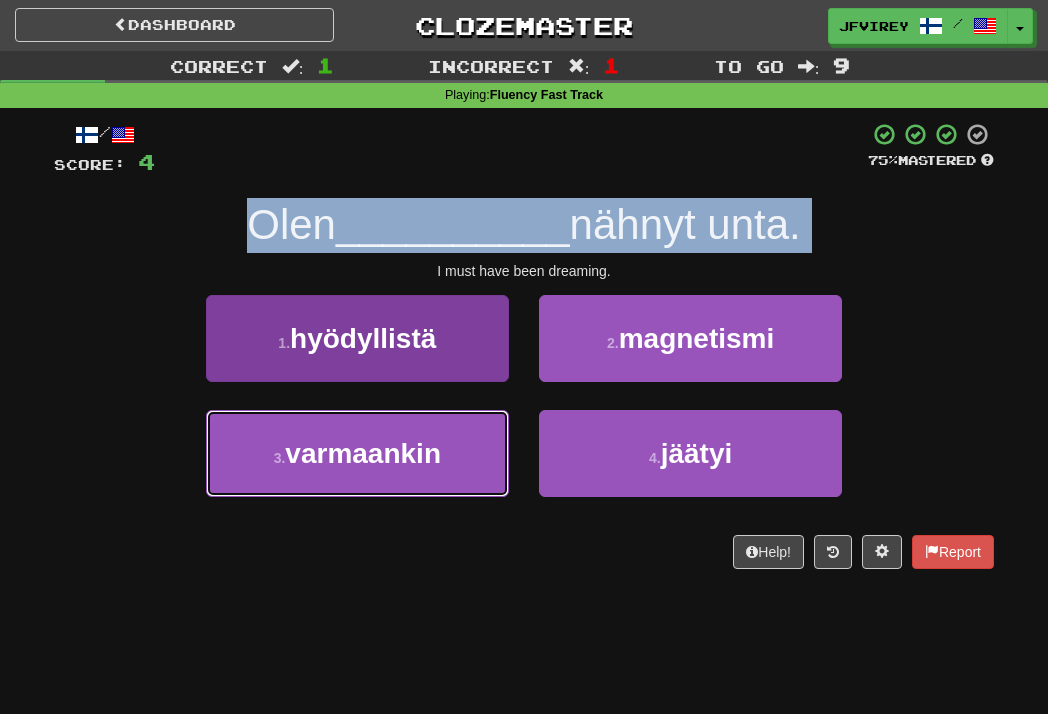 click on "3 .  varmaankin" at bounding box center [357, 453] 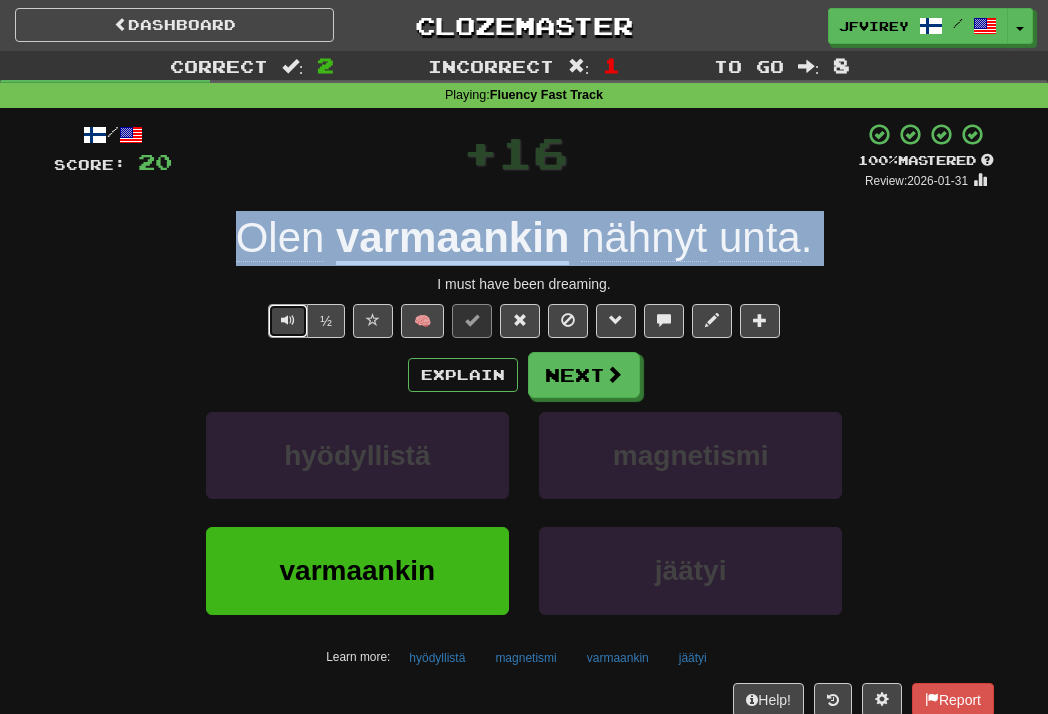 drag, startPoint x: 292, startPoint y: 326, endPoint x: 324, endPoint y: 321, distance: 32.38827 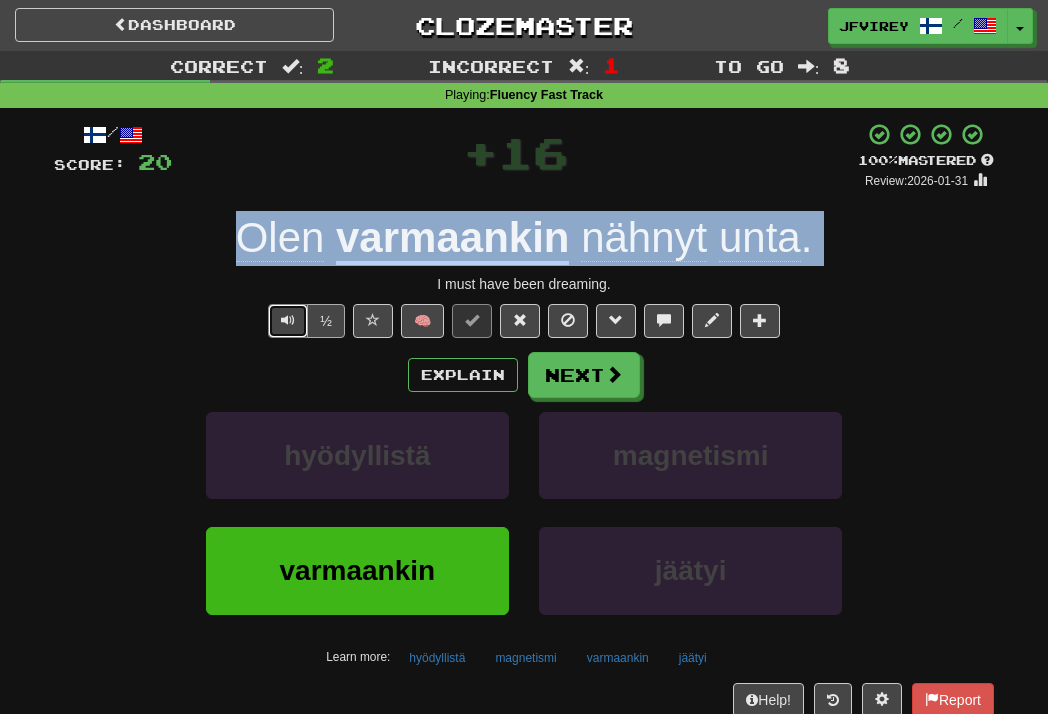 click at bounding box center [288, 320] 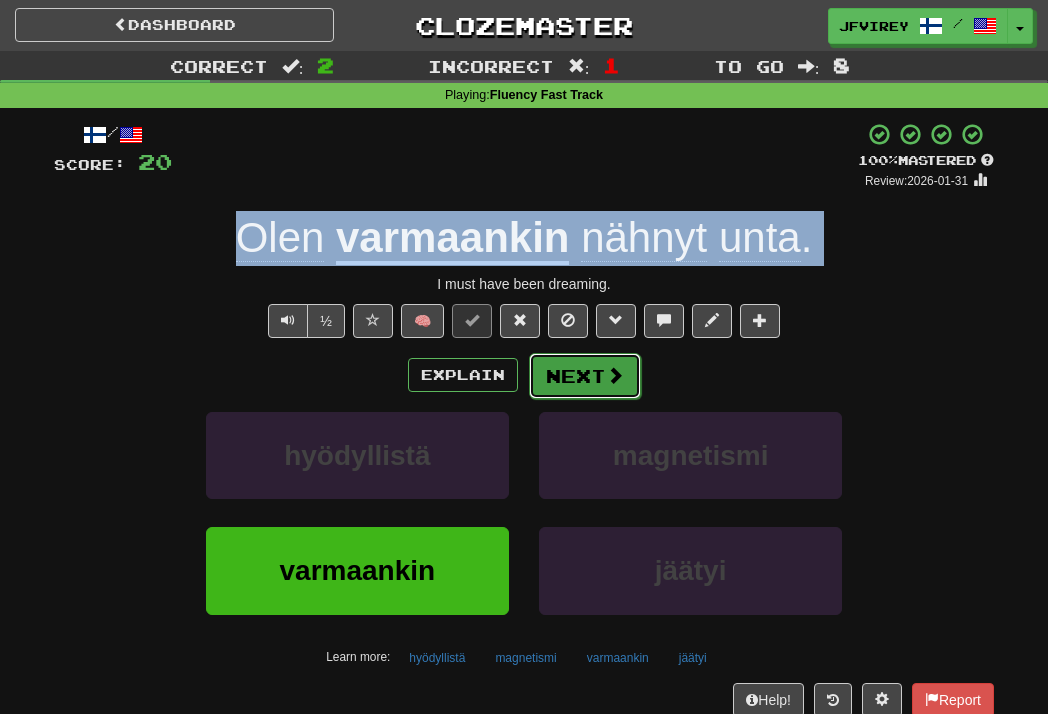 click on "Next" at bounding box center (585, 376) 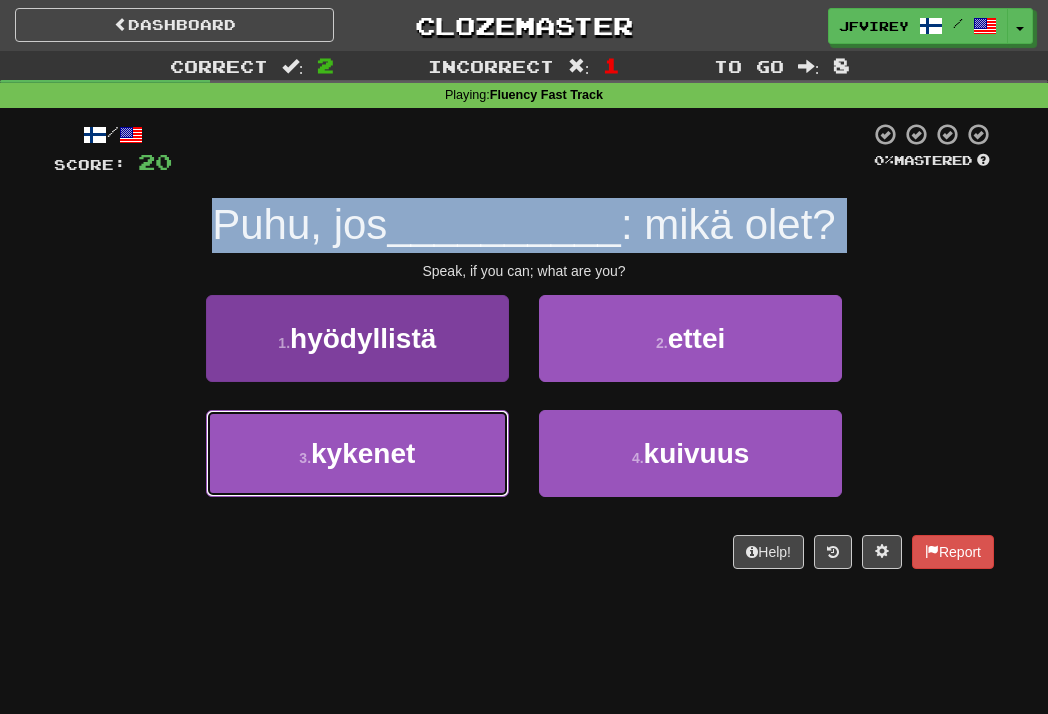 drag, startPoint x: 457, startPoint y: 448, endPoint x: 479, endPoint y: 451, distance: 22.203604 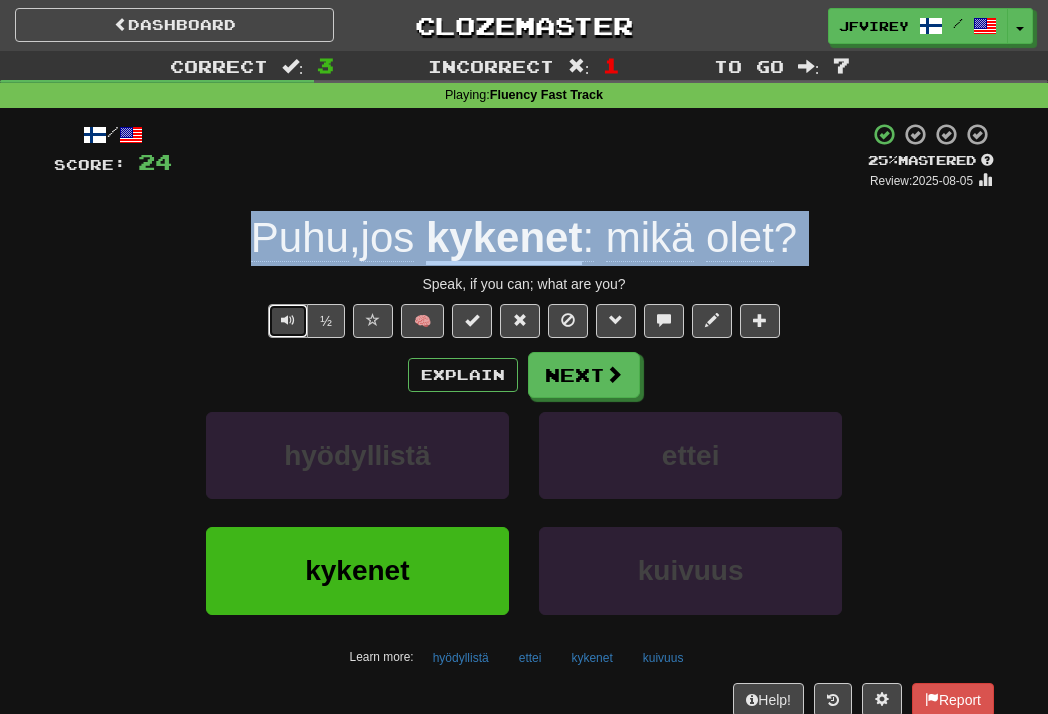 click at bounding box center [288, 321] 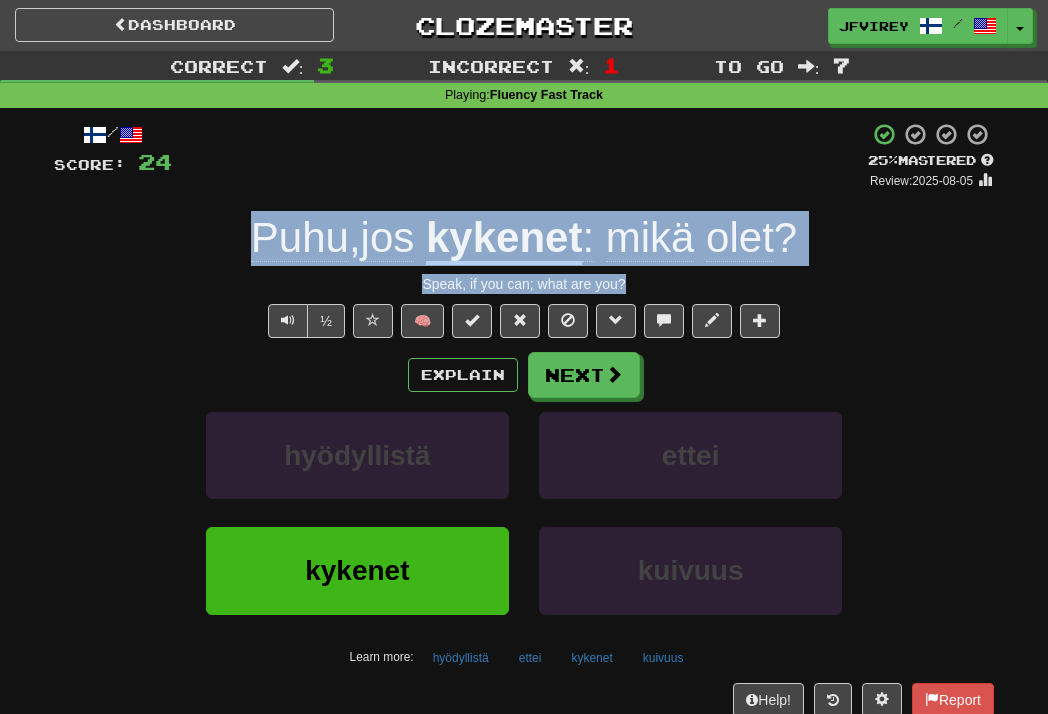 drag, startPoint x: 625, startPoint y: 277, endPoint x: 253, endPoint y: 228, distance: 375.2133 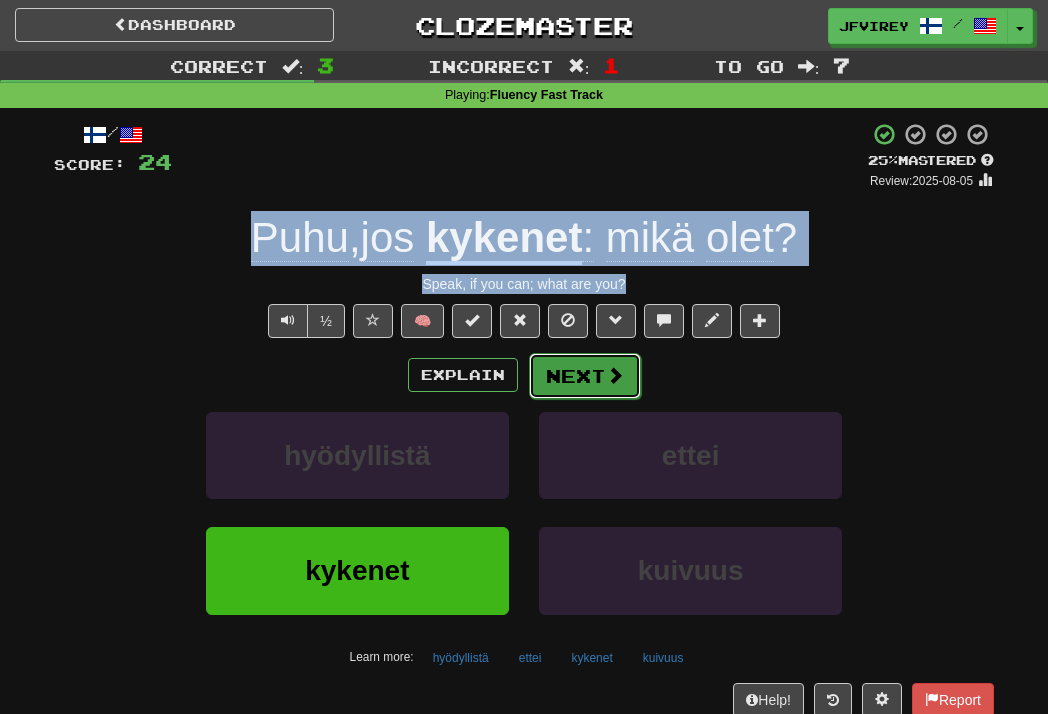 click at bounding box center (615, 375) 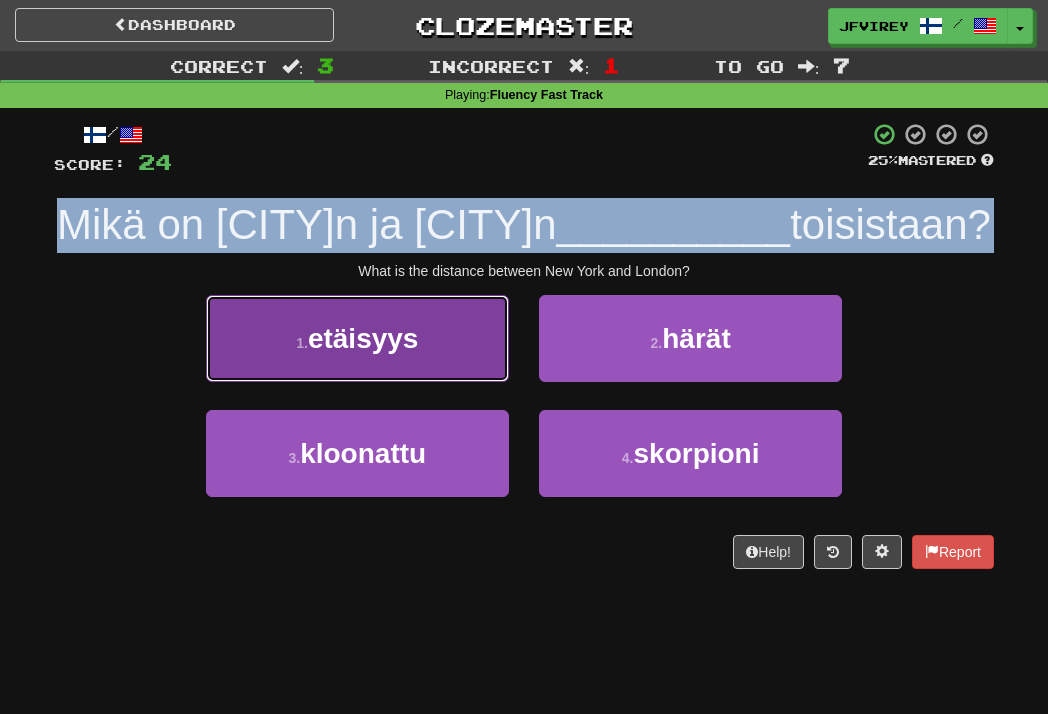 click on "etäisyys" at bounding box center (363, 338) 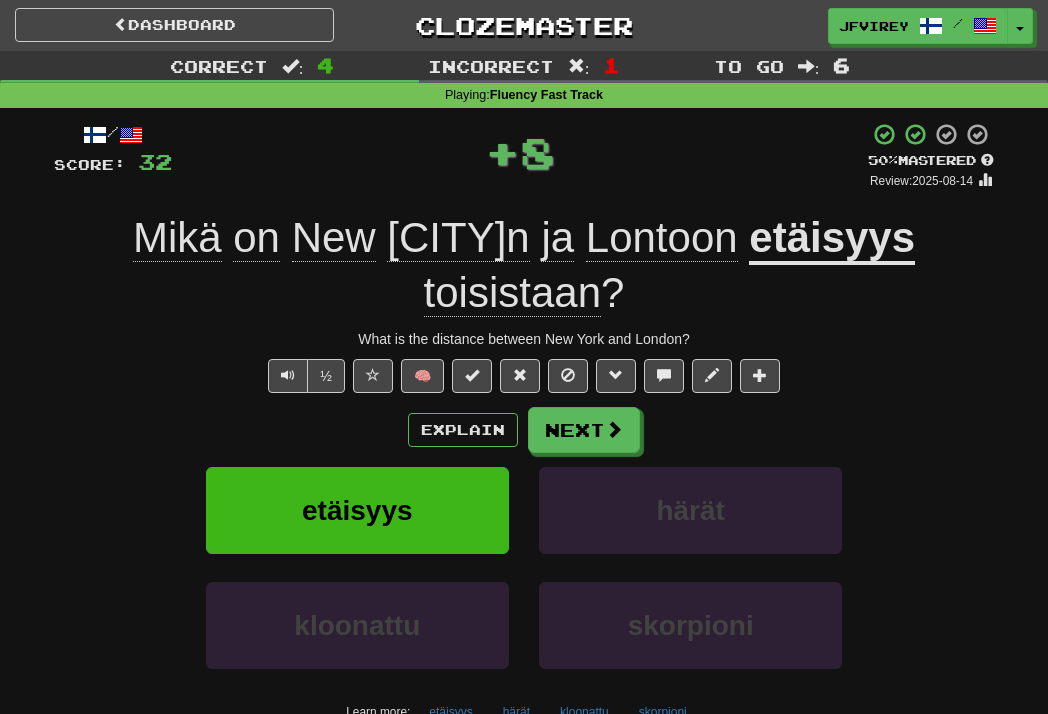 click on "What is the distance between New York and London?" at bounding box center (524, 339) 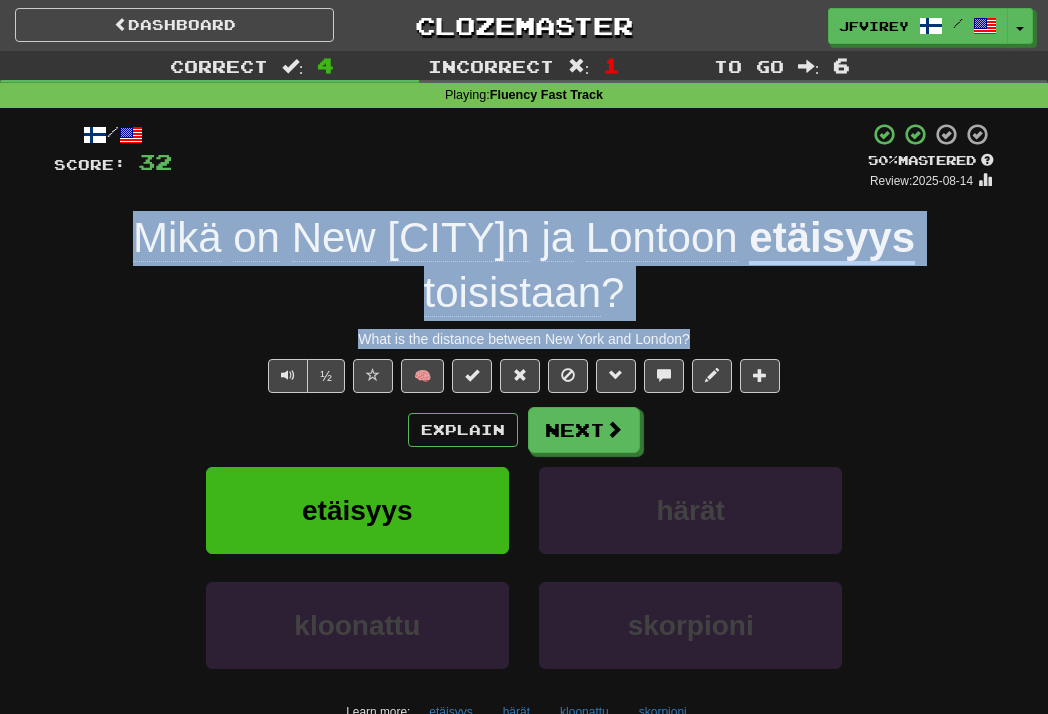 drag, startPoint x: 711, startPoint y: 339, endPoint x: 120, endPoint y: 233, distance: 600.43066 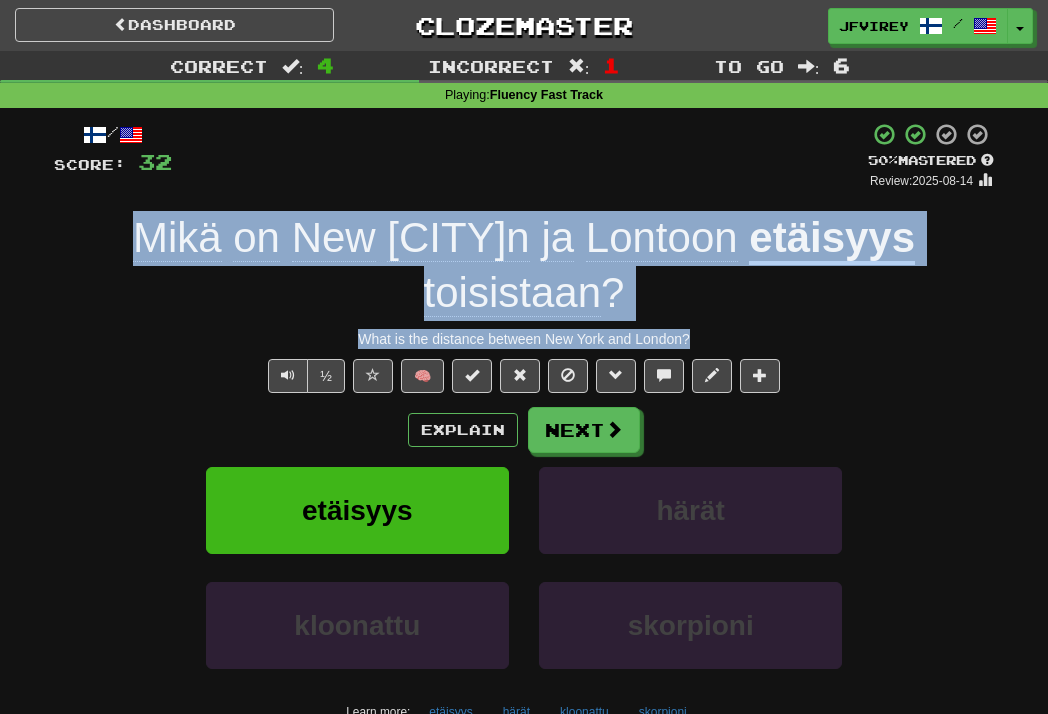 copy on "Mikä on [CITY]n ja [CITY]n etäisyys toisistaan ? What is the distance between [CITY] and [CITY]?" 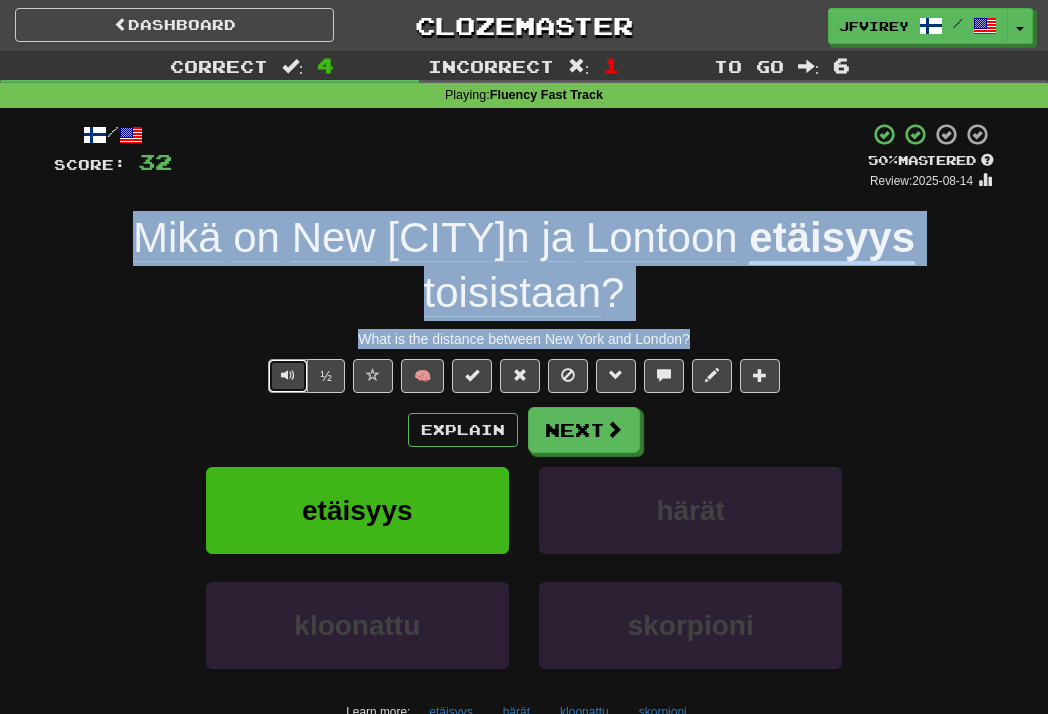 click at bounding box center (288, 376) 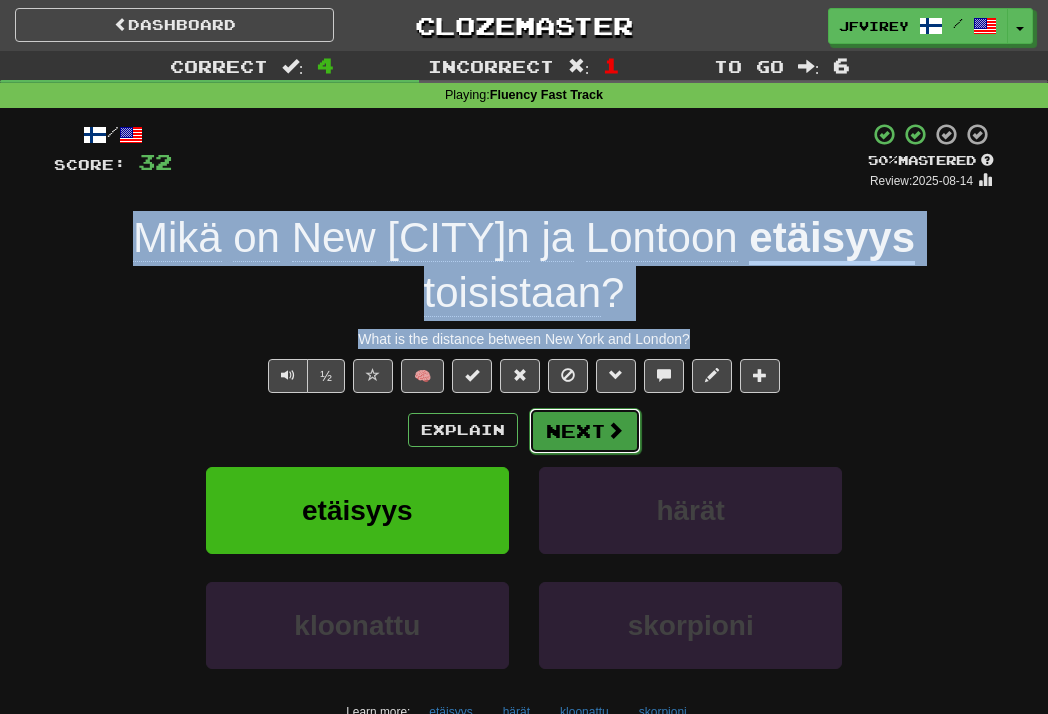 click on "Next" at bounding box center (585, 431) 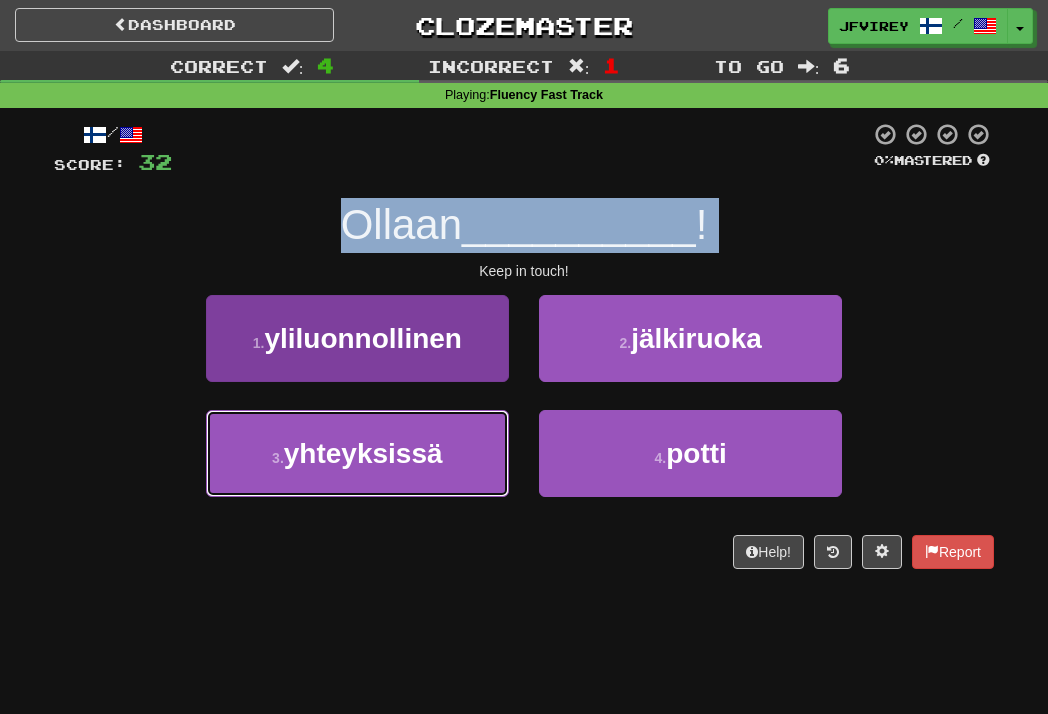 click on "3 .  yhteyksissä" at bounding box center [357, 453] 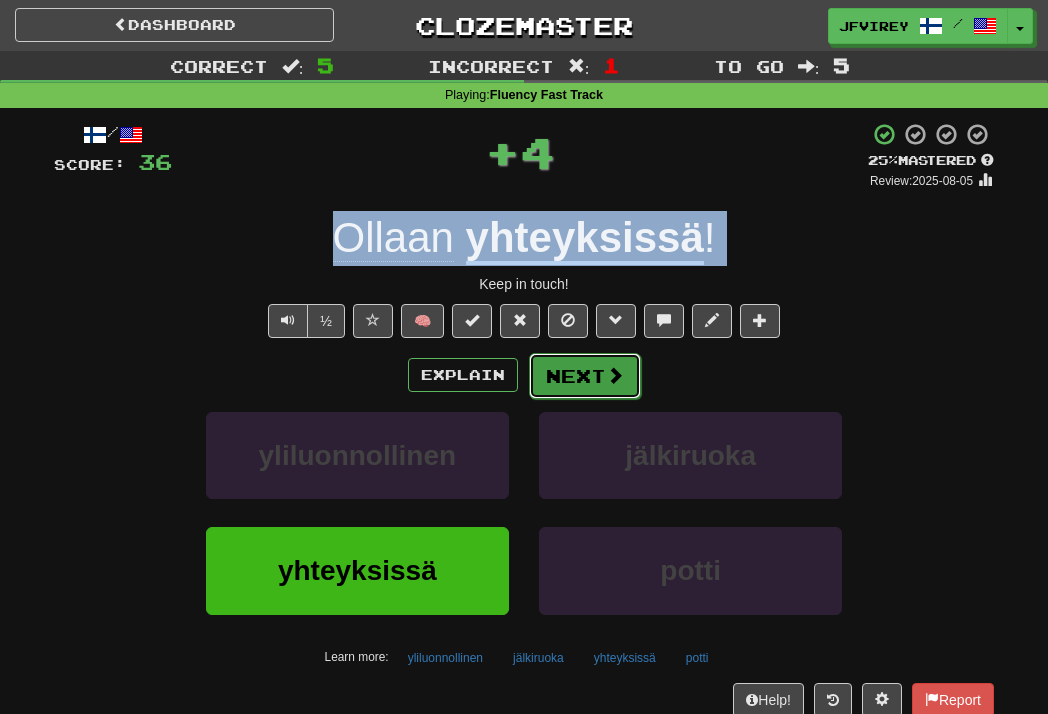 click on "Next" at bounding box center [585, 376] 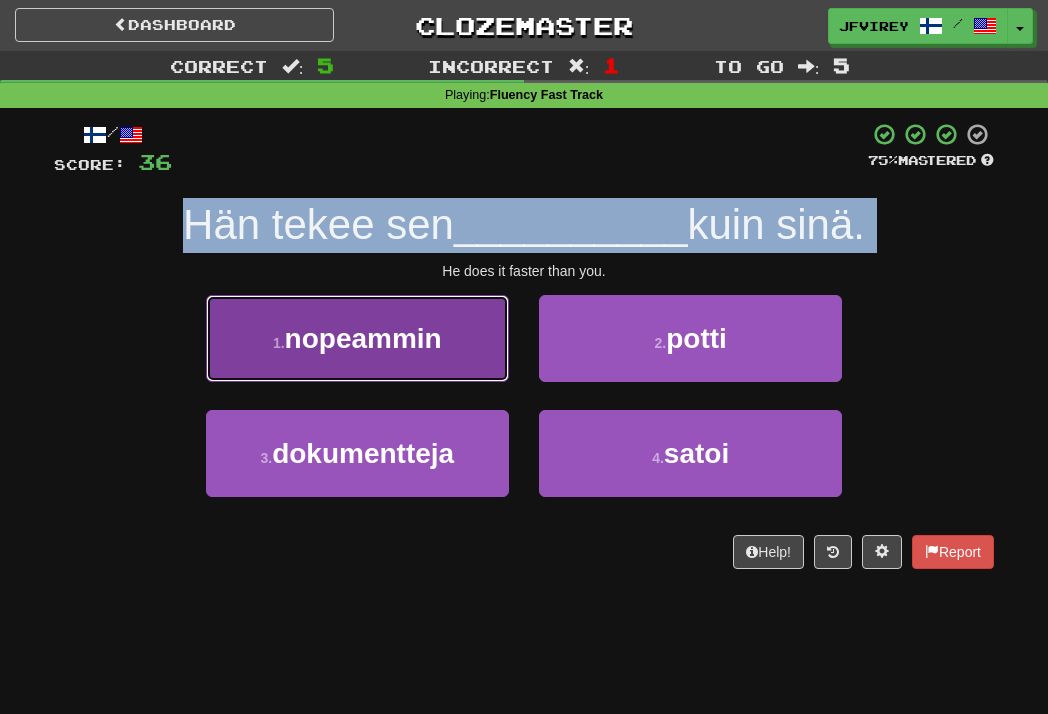click on "1 .  nopeammin" at bounding box center (357, 338) 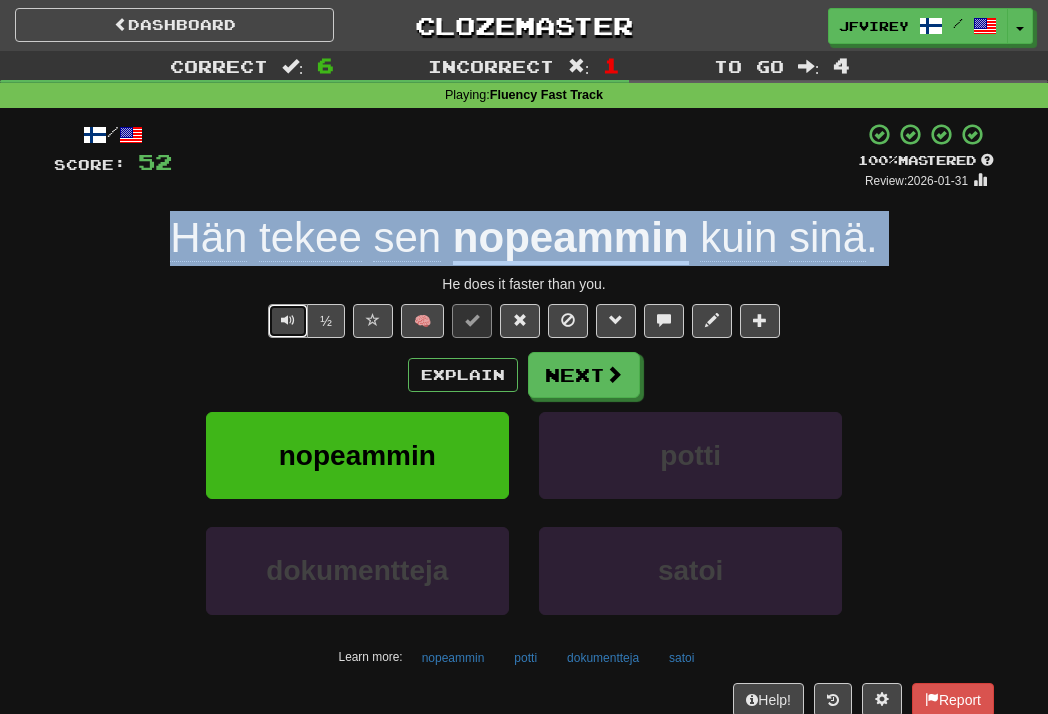 drag, startPoint x: 299, startPoint y: 316, endPoint x: 312, endPoint y: 325, distance: 15.811388 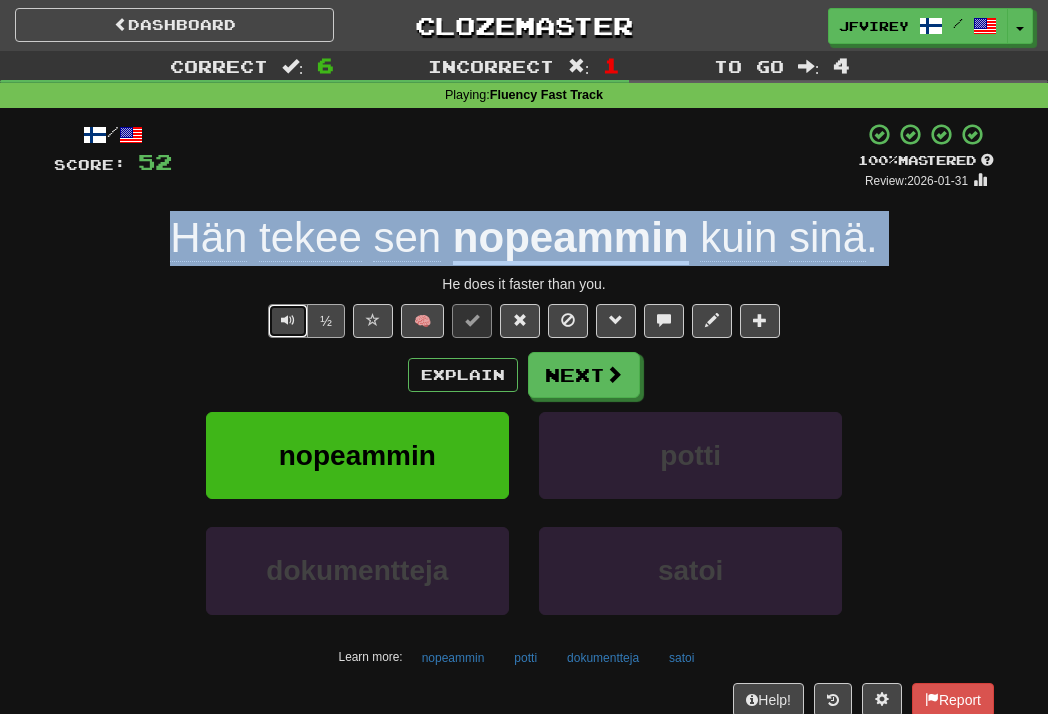 click at bounding box center (288, 321) 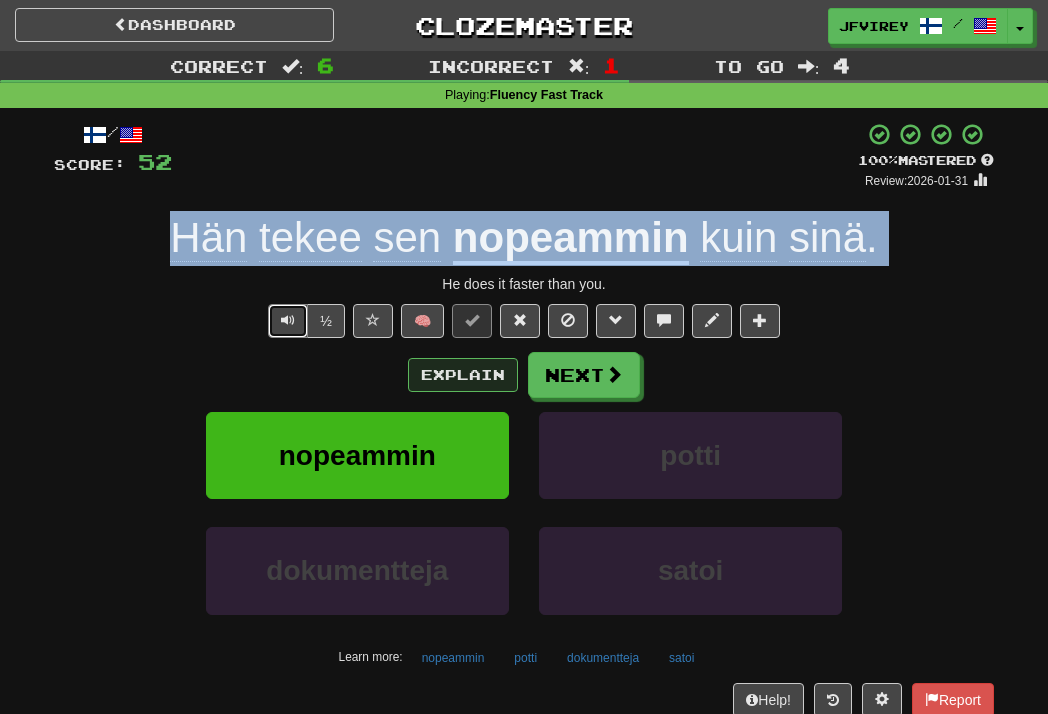 type 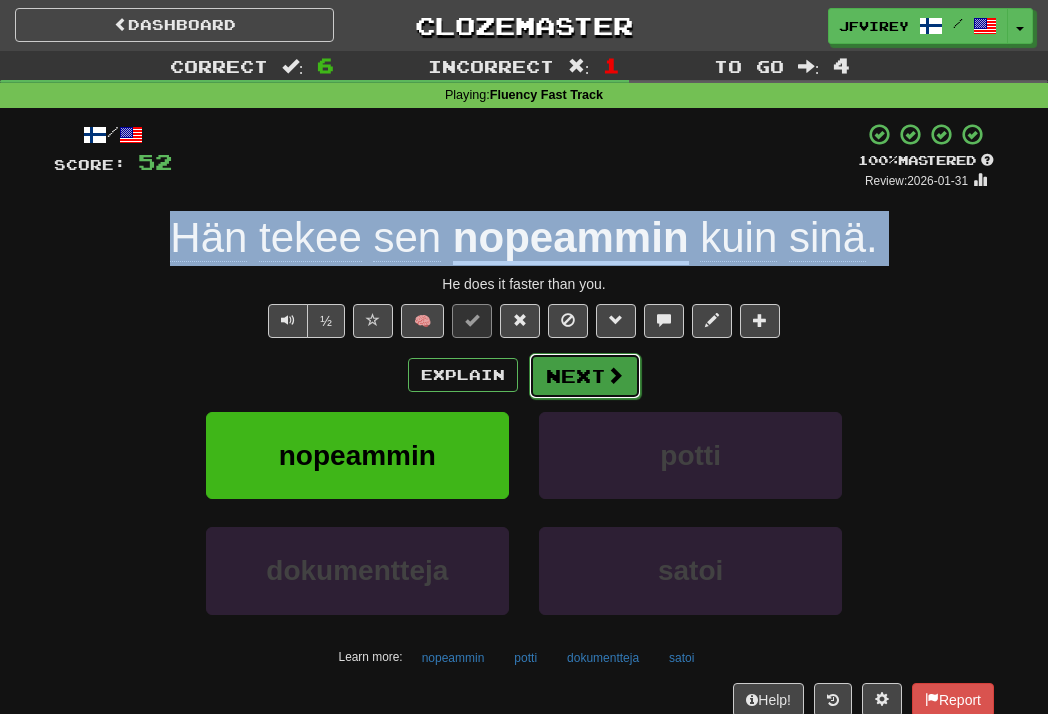click on "Next" at bounding box center (585, 376) 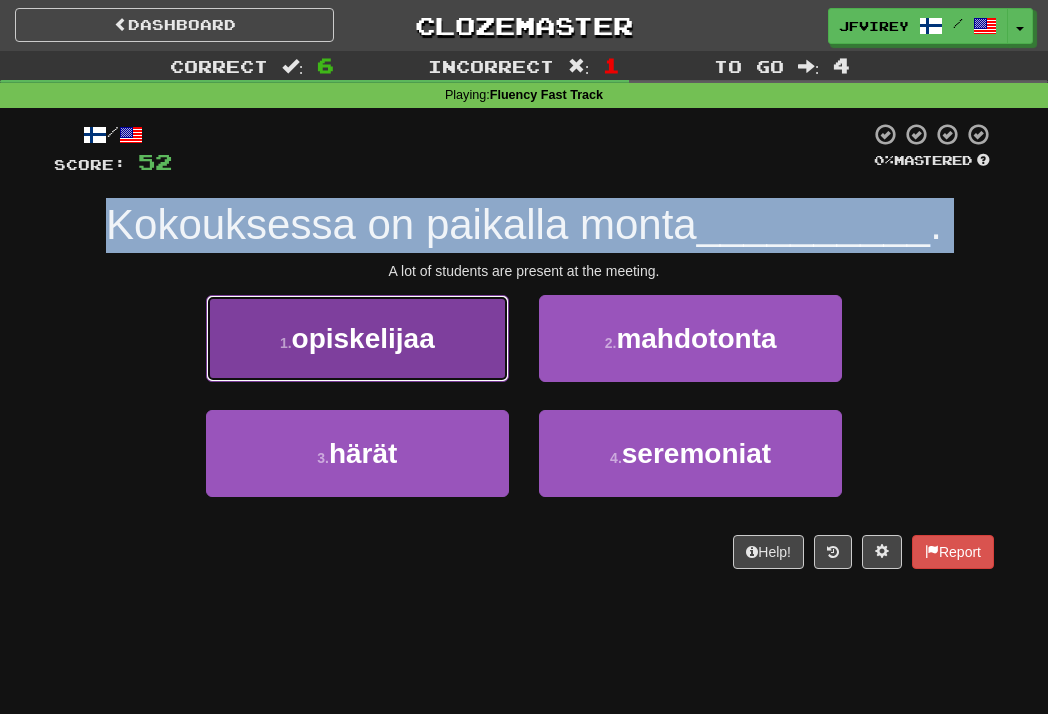click on "1 .  opiskelijaa" at bounding box center (357, 338) 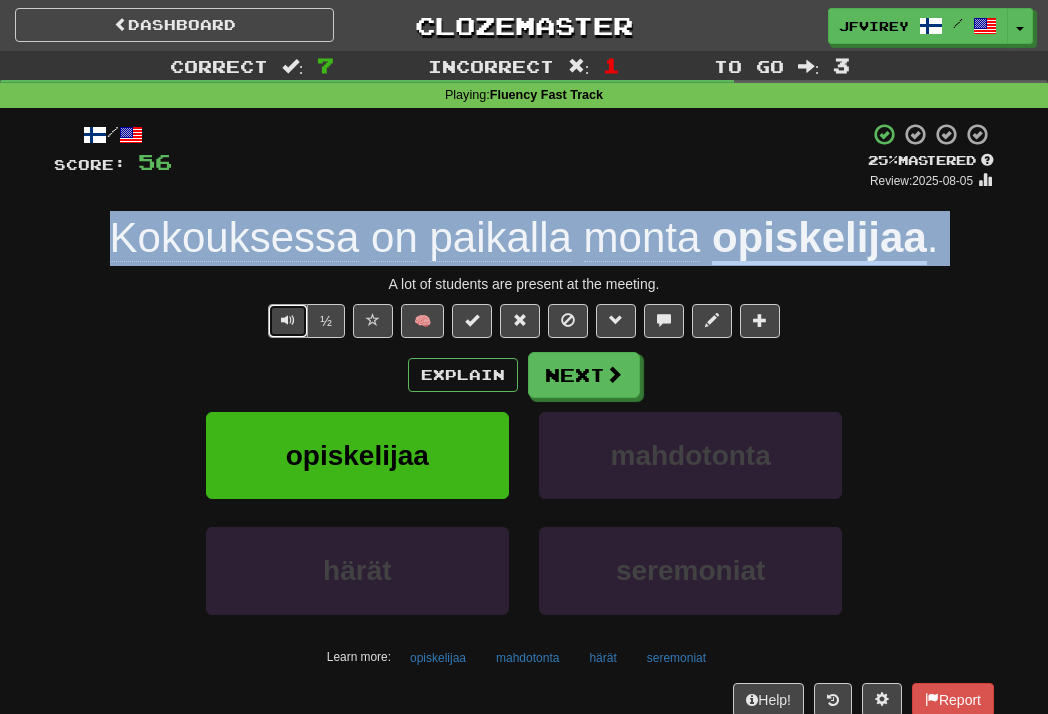 drag, startPoint x: 285, startPoint y: 320, endPoint x: 299, endPoint y: 338, distance: 22.803509 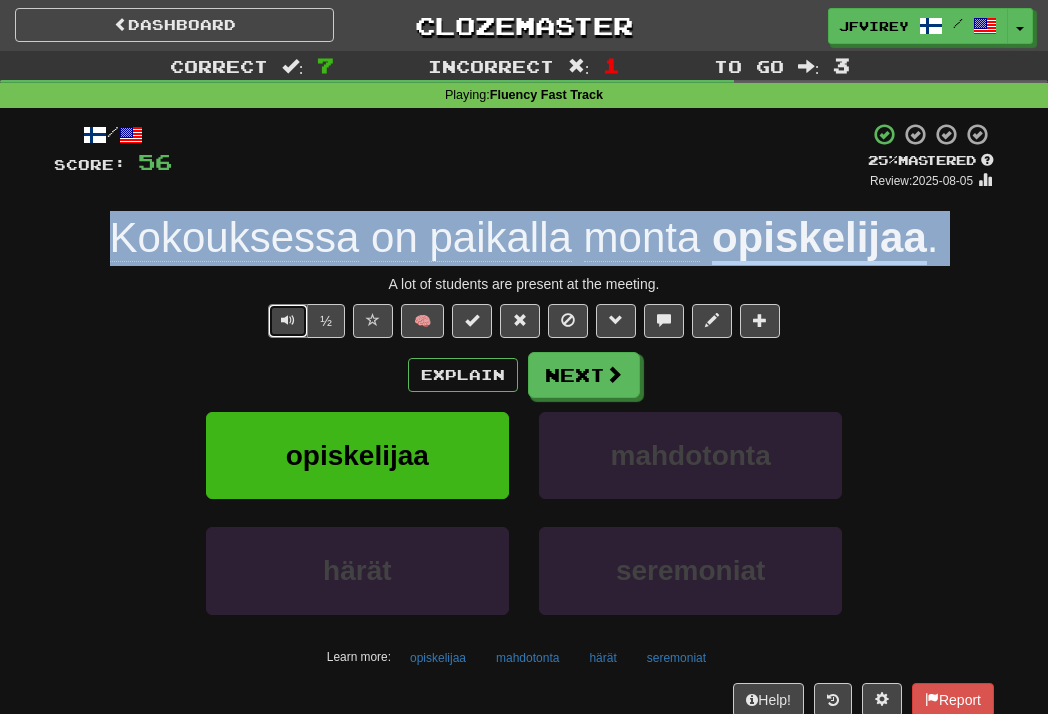 click at bounding box center [288, 320] 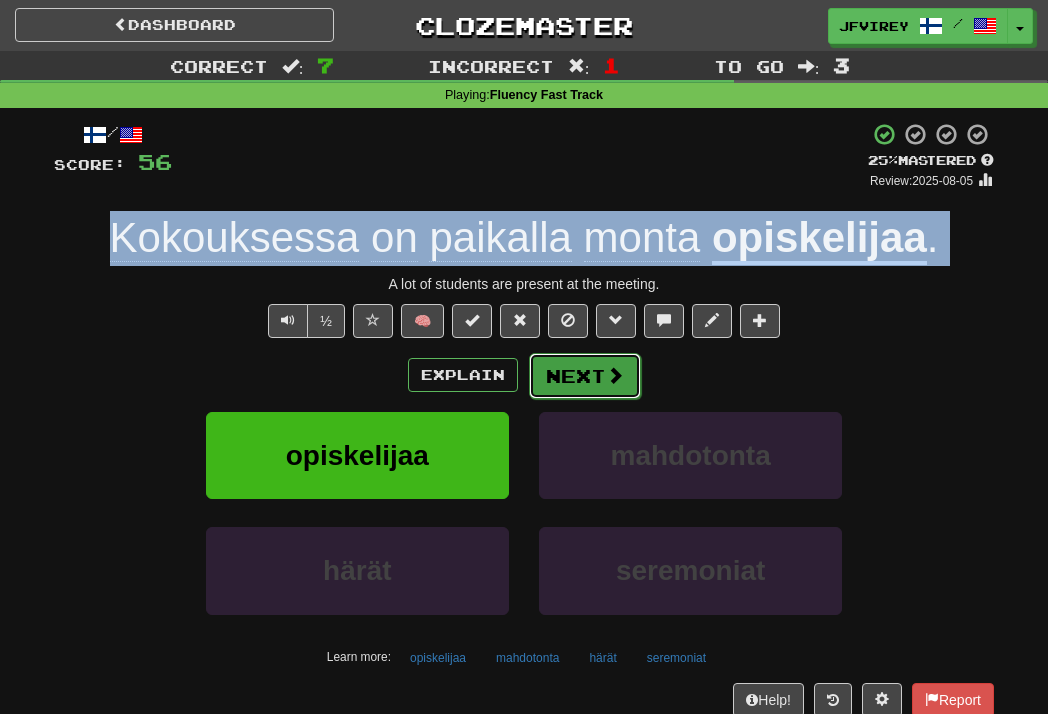 click on "Next" at bounding box center [585, 376] 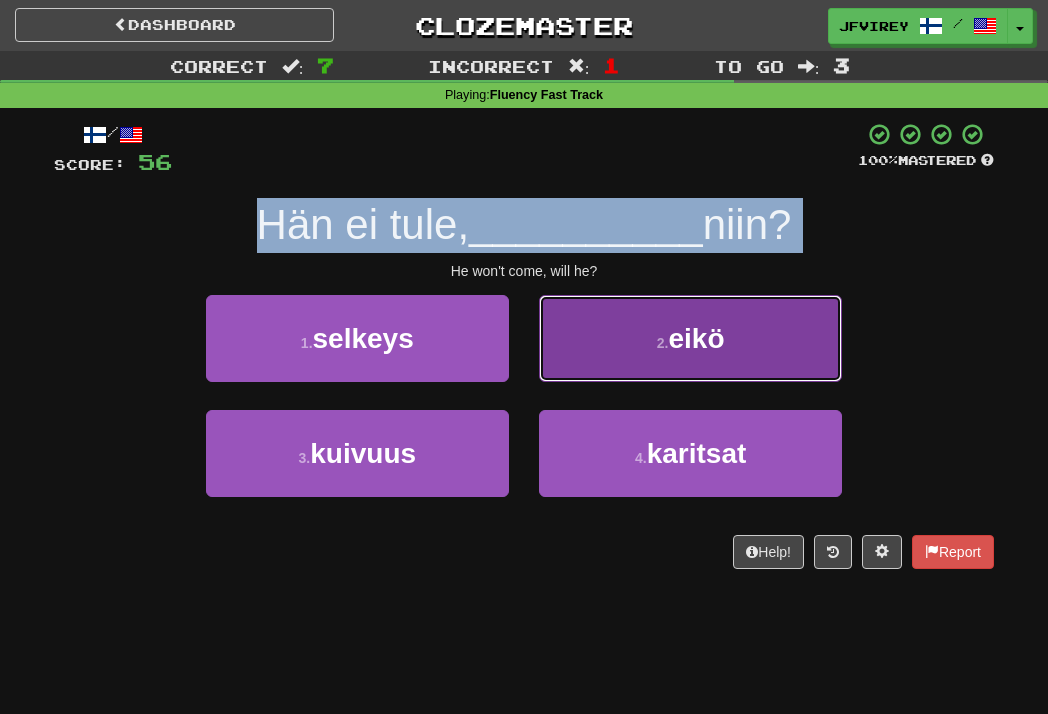 click on "2 .  eikö" at bounding box center [690, 338] 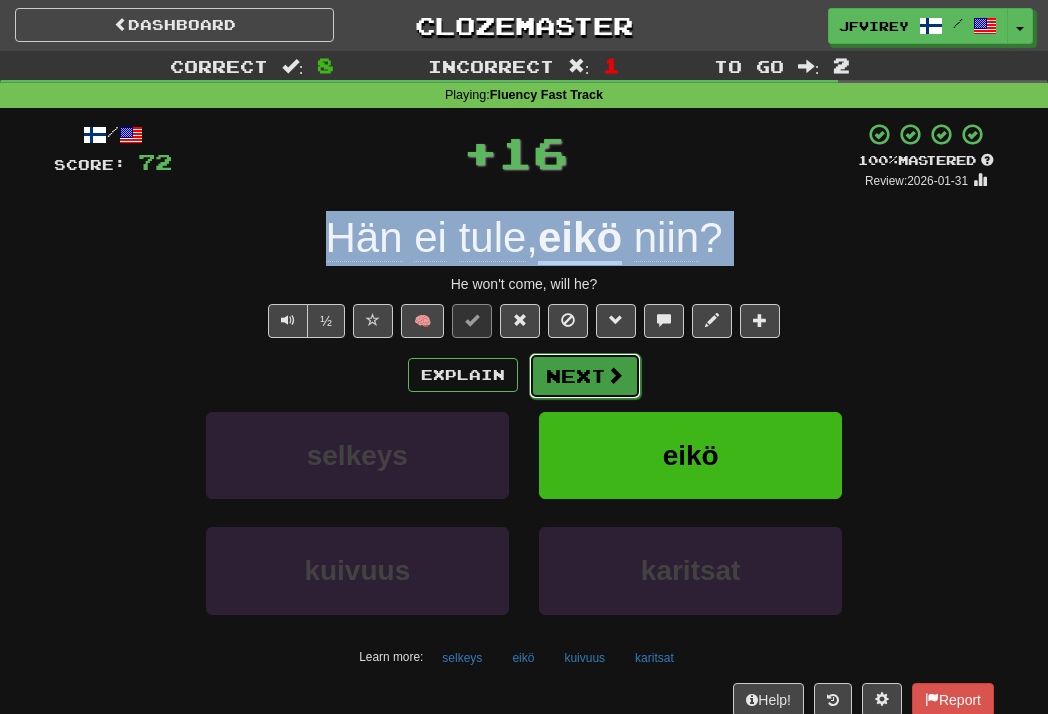 click on "Next" at bounding box center [585, 376] 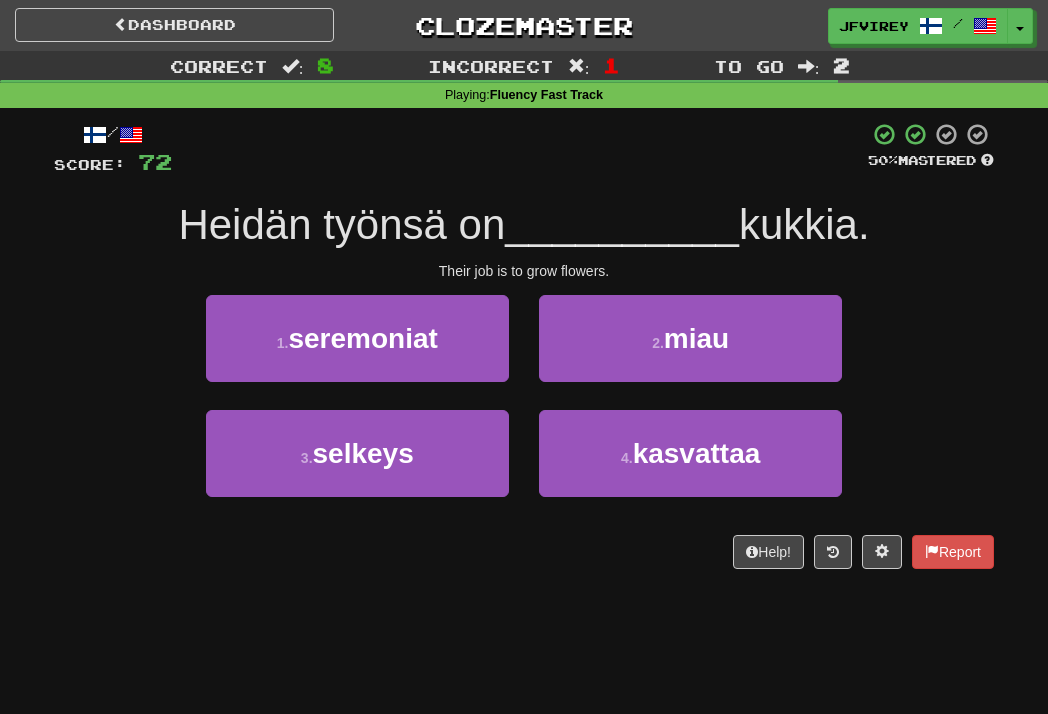 click on "1 .  seremoniat 2 .  miau" at bounding box center (524, 352) 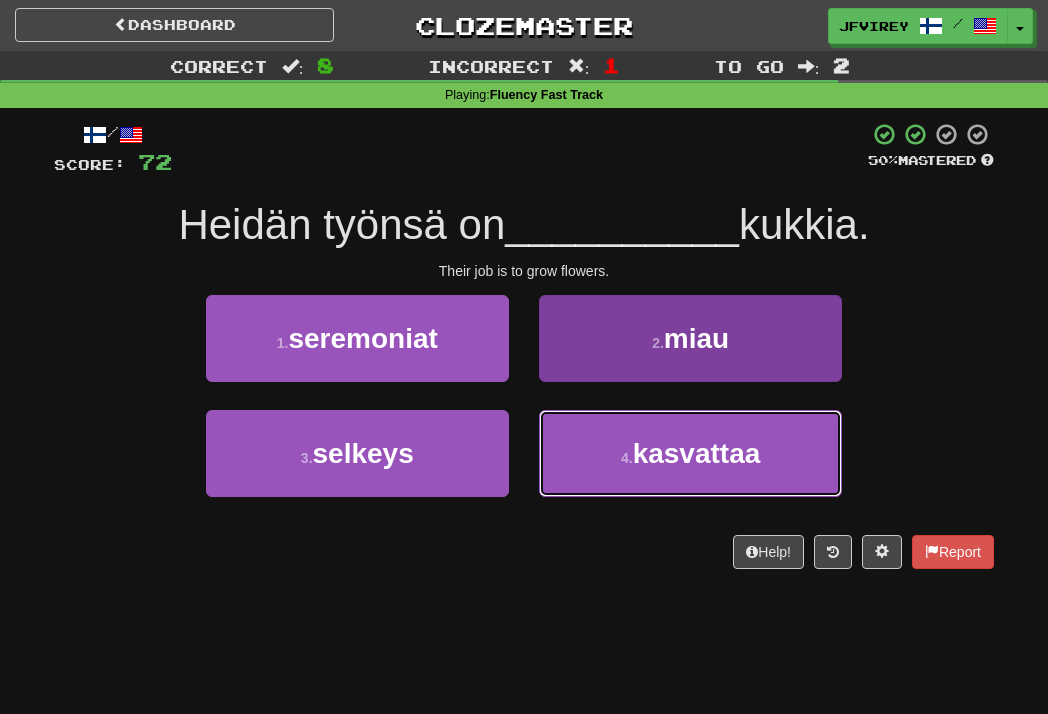 click on "4 .  kasvattaa" at bounding box center (690, 453) 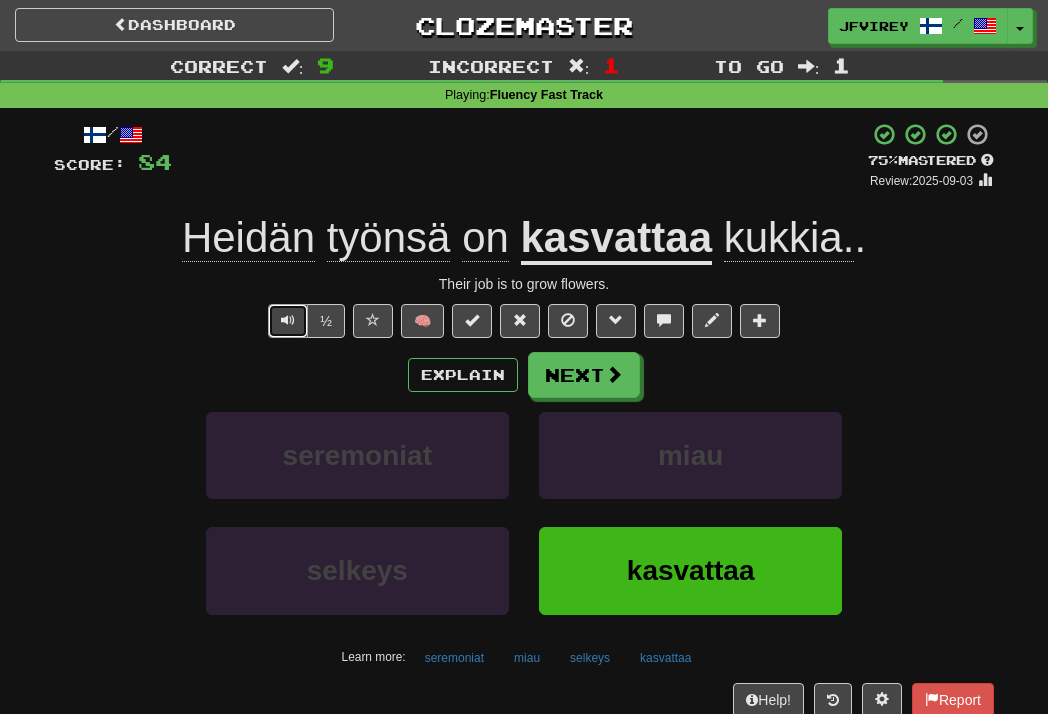 click at bounding box center [288, 320] 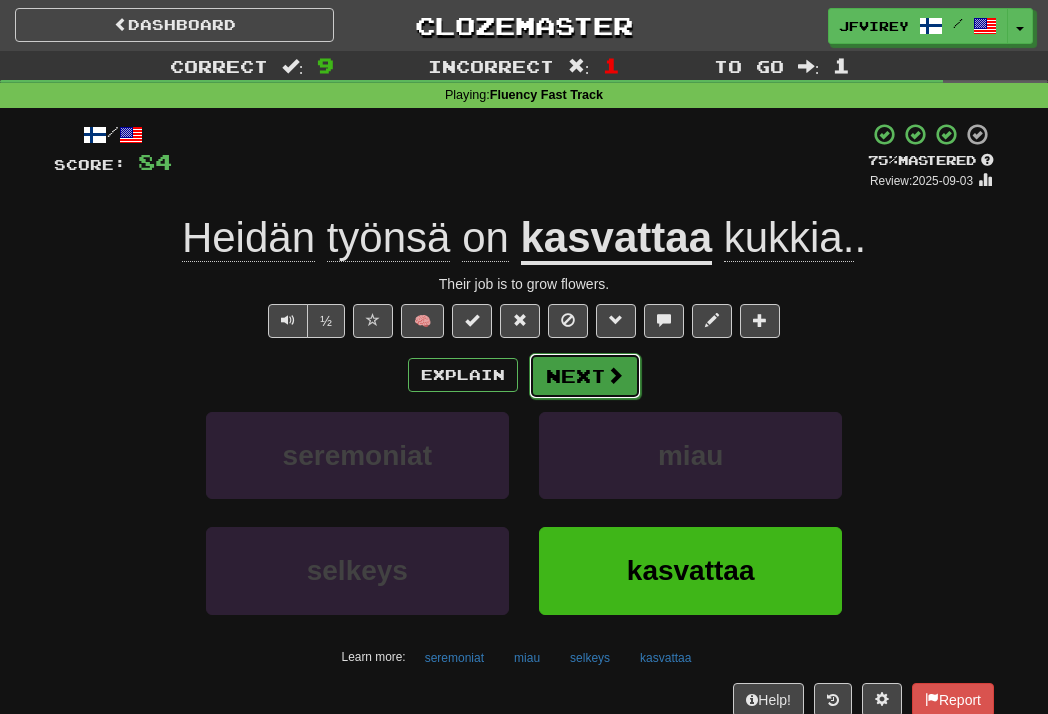 click on "Next" at bounding box center (585, 376) 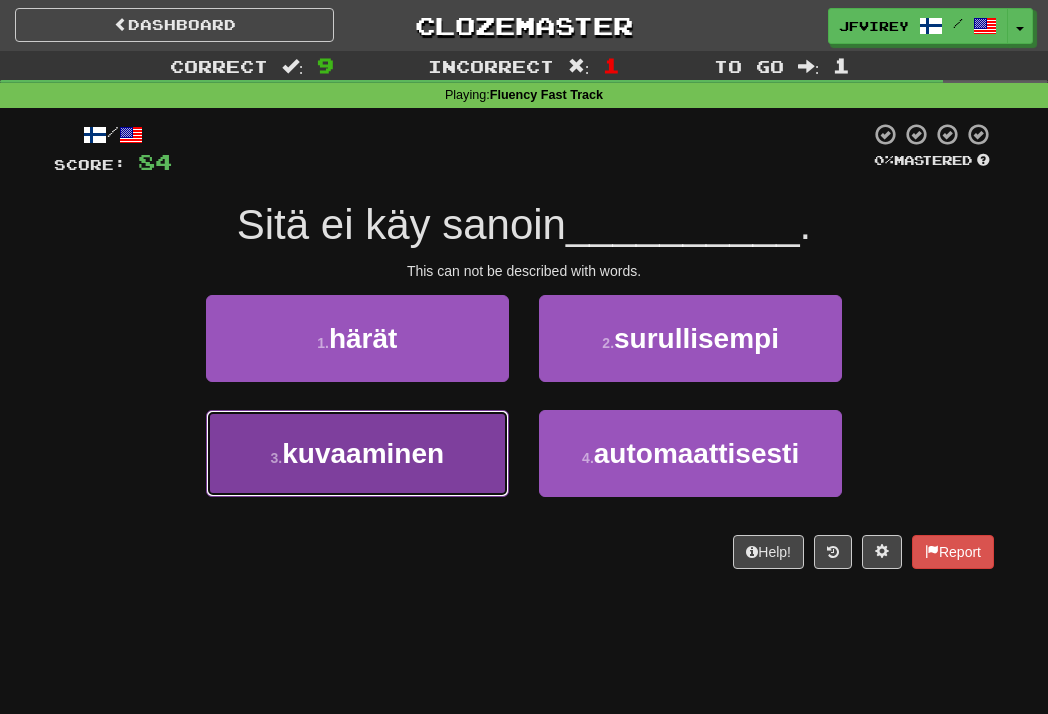 click on "3 .  kuvaaminen" at bounding box center [357, 453] 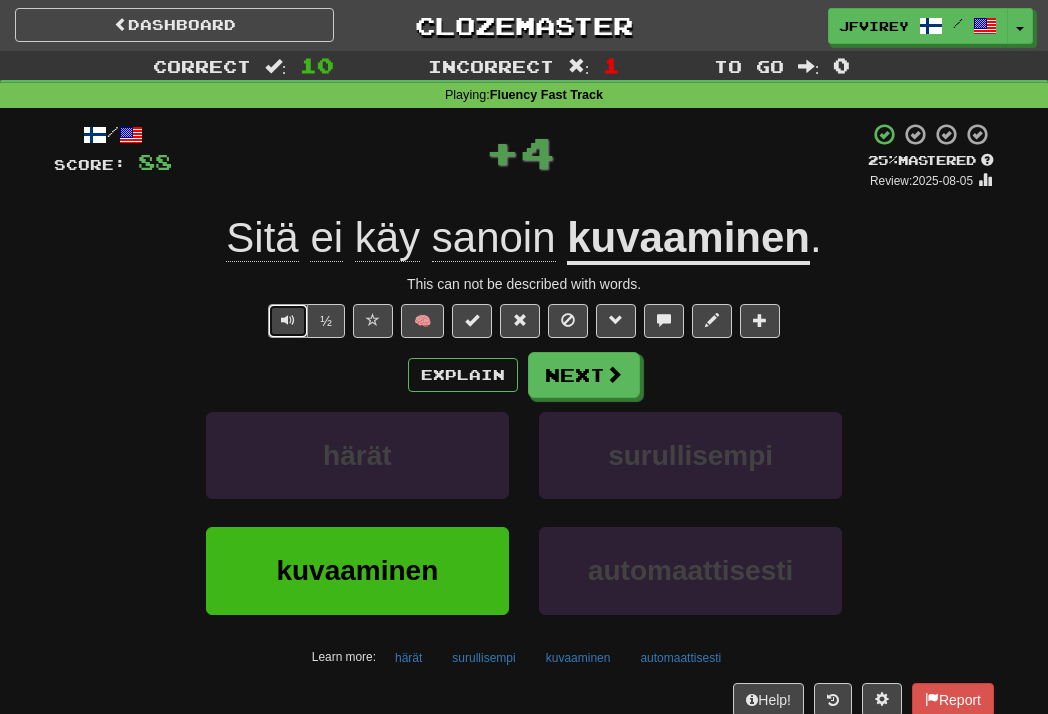 click at bounding box center (288, 321) 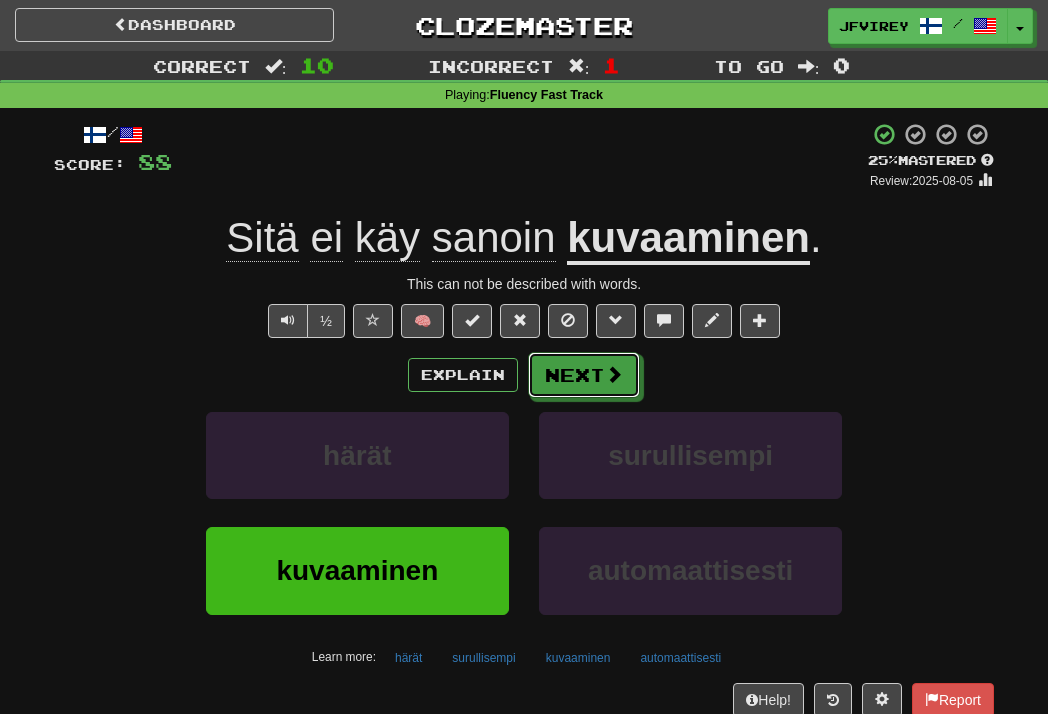 click on "Next" at bounding box center (584, 375) 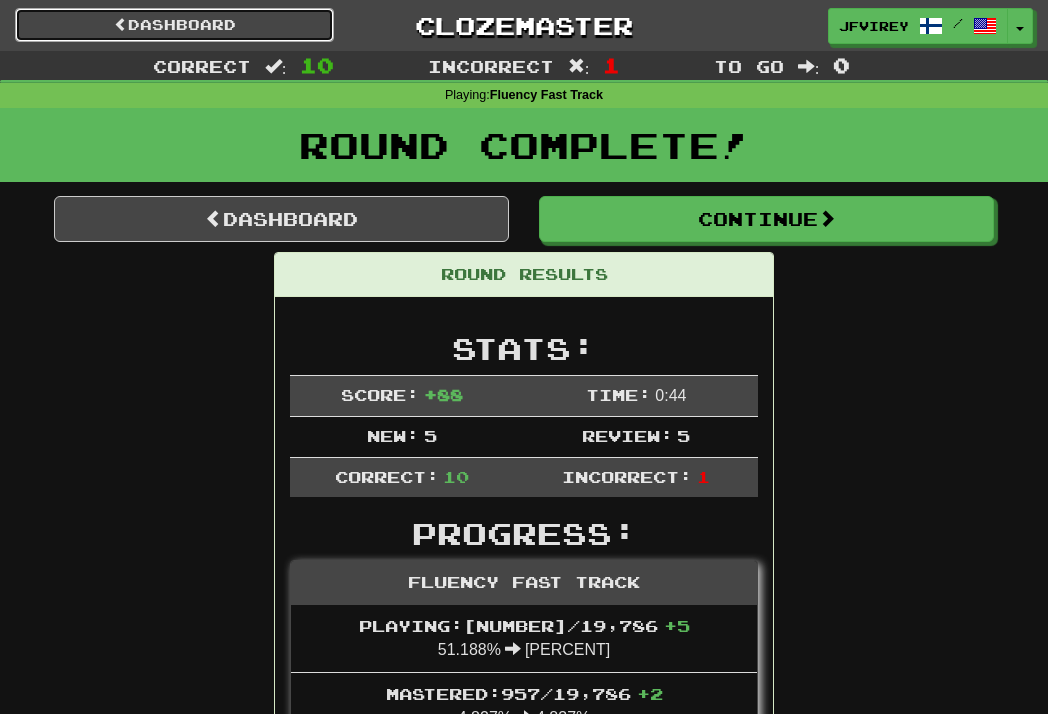 click on "Dashboard" at bounding box center (174, 25) 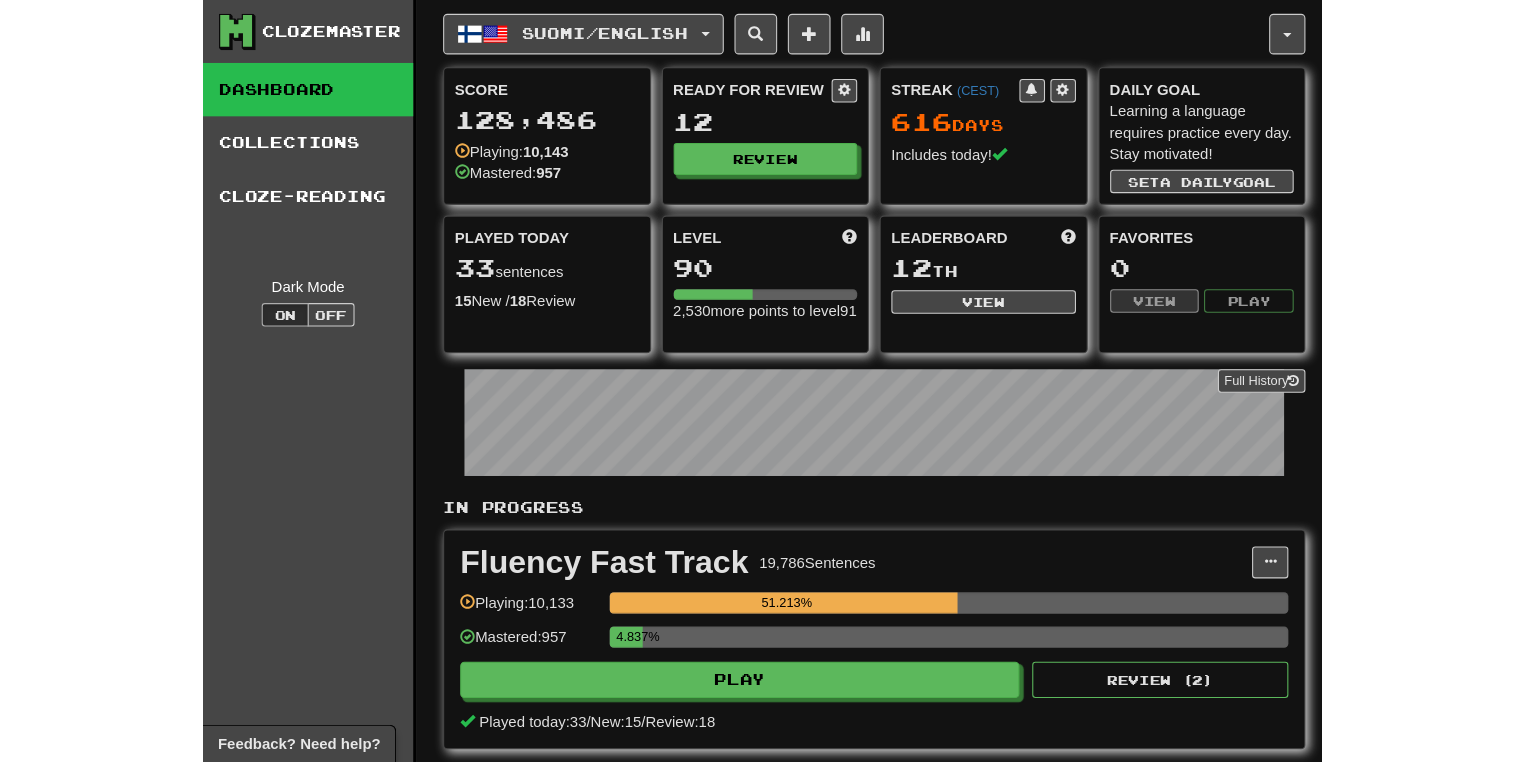 scroll, scrollTop: 0, scrollLeft: 0, axis: both 